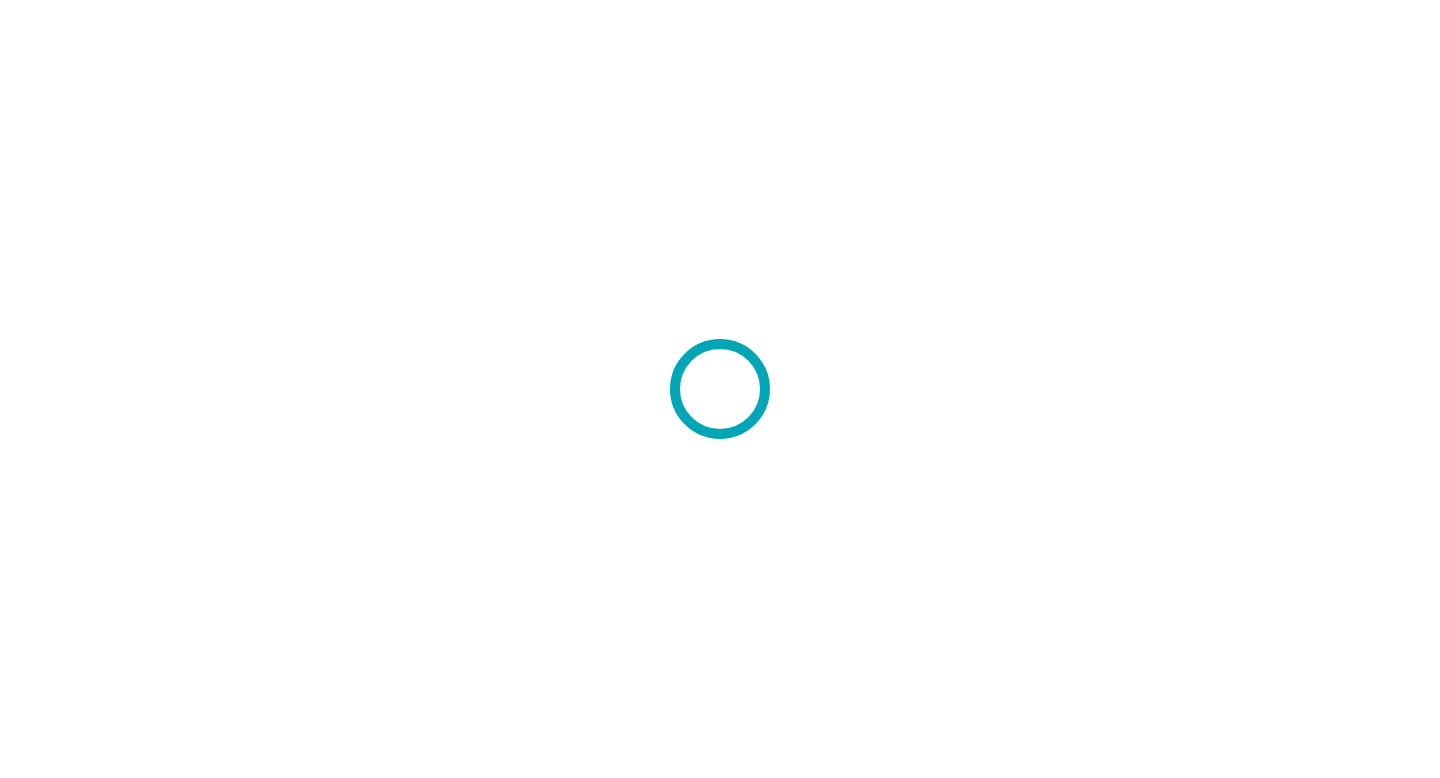 scroll, scrollTop: 0, scrollLeft: 0, axis: both 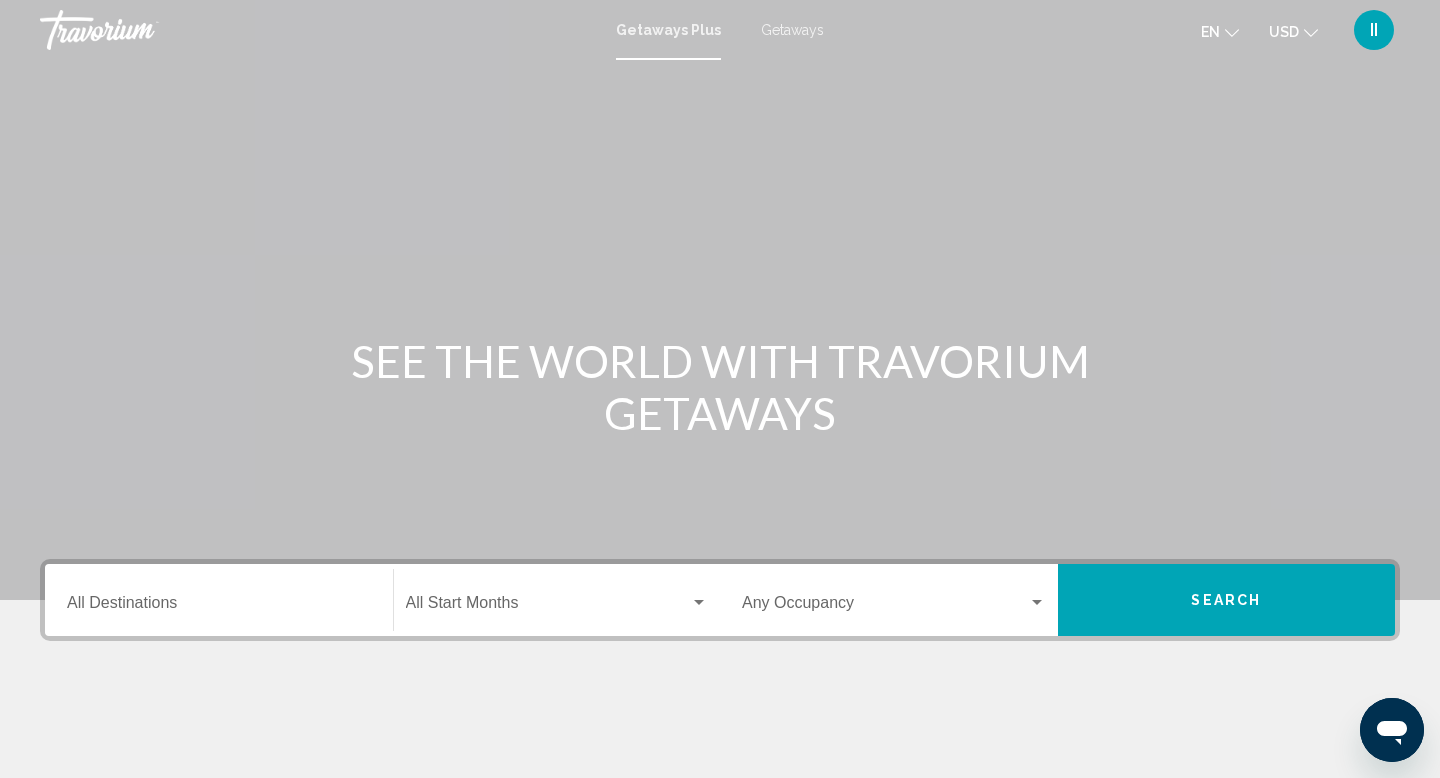 click on "Getaways" at bounding box center (792, 30) 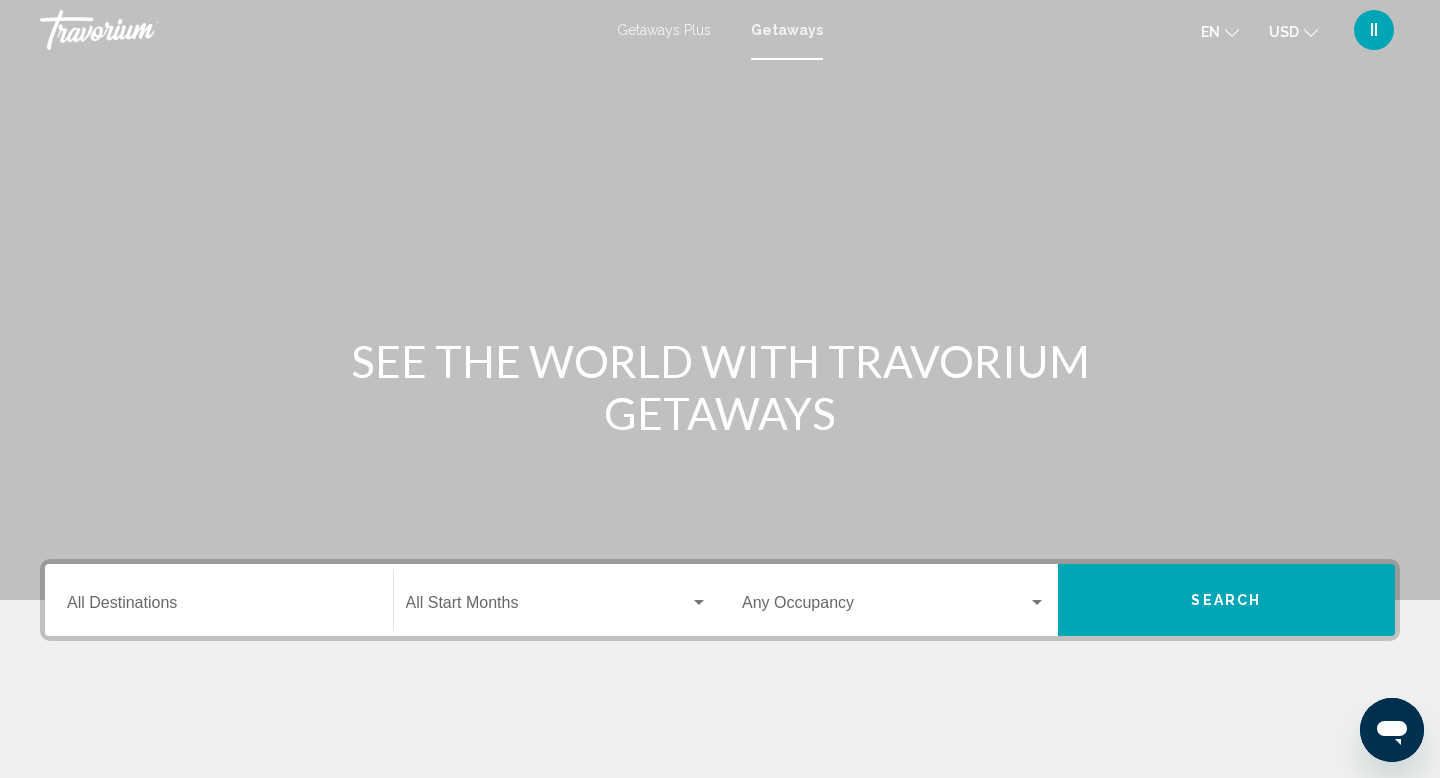click on "Getaways Plus" at bounding box center (664, 30) 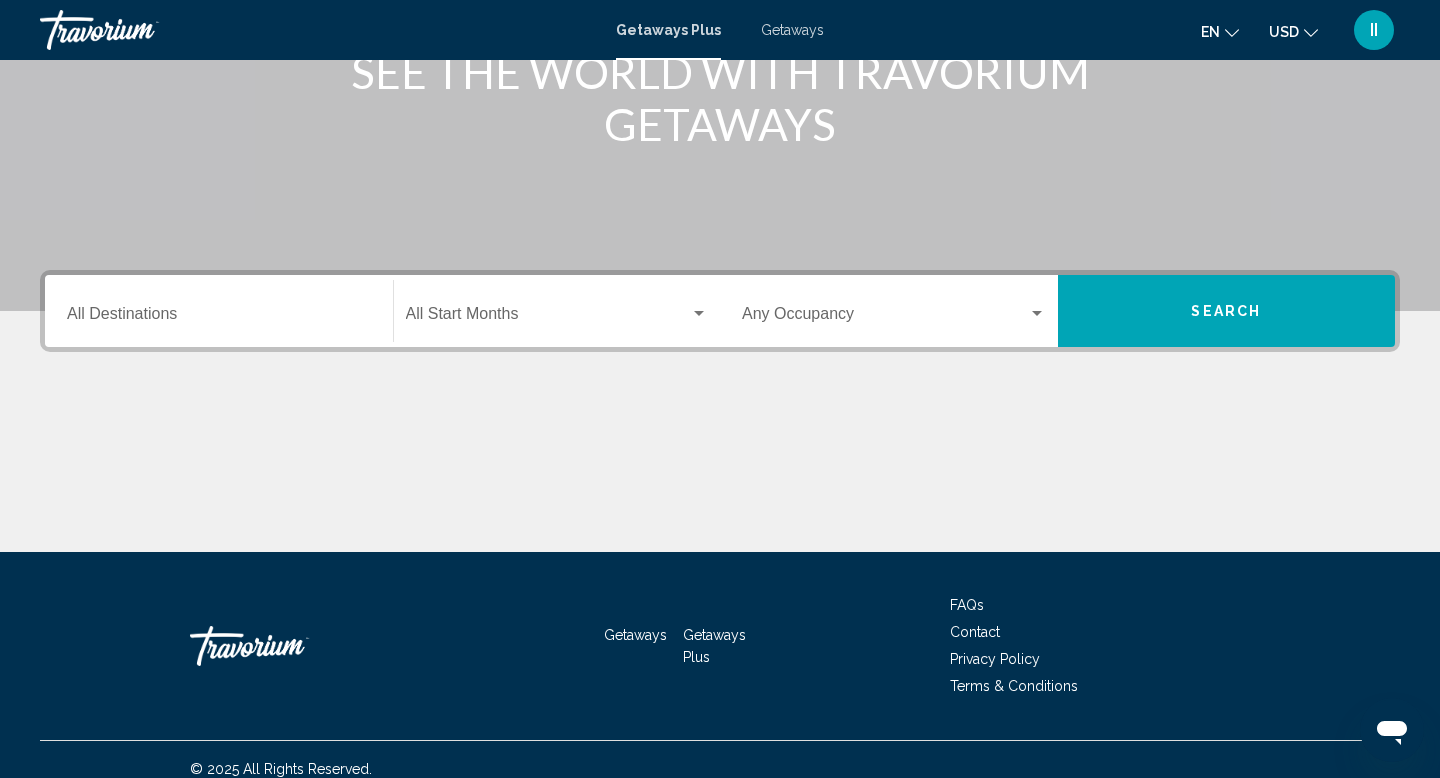 scroll, scrollTop: 299, scrollLeft: 0, axis: vertical 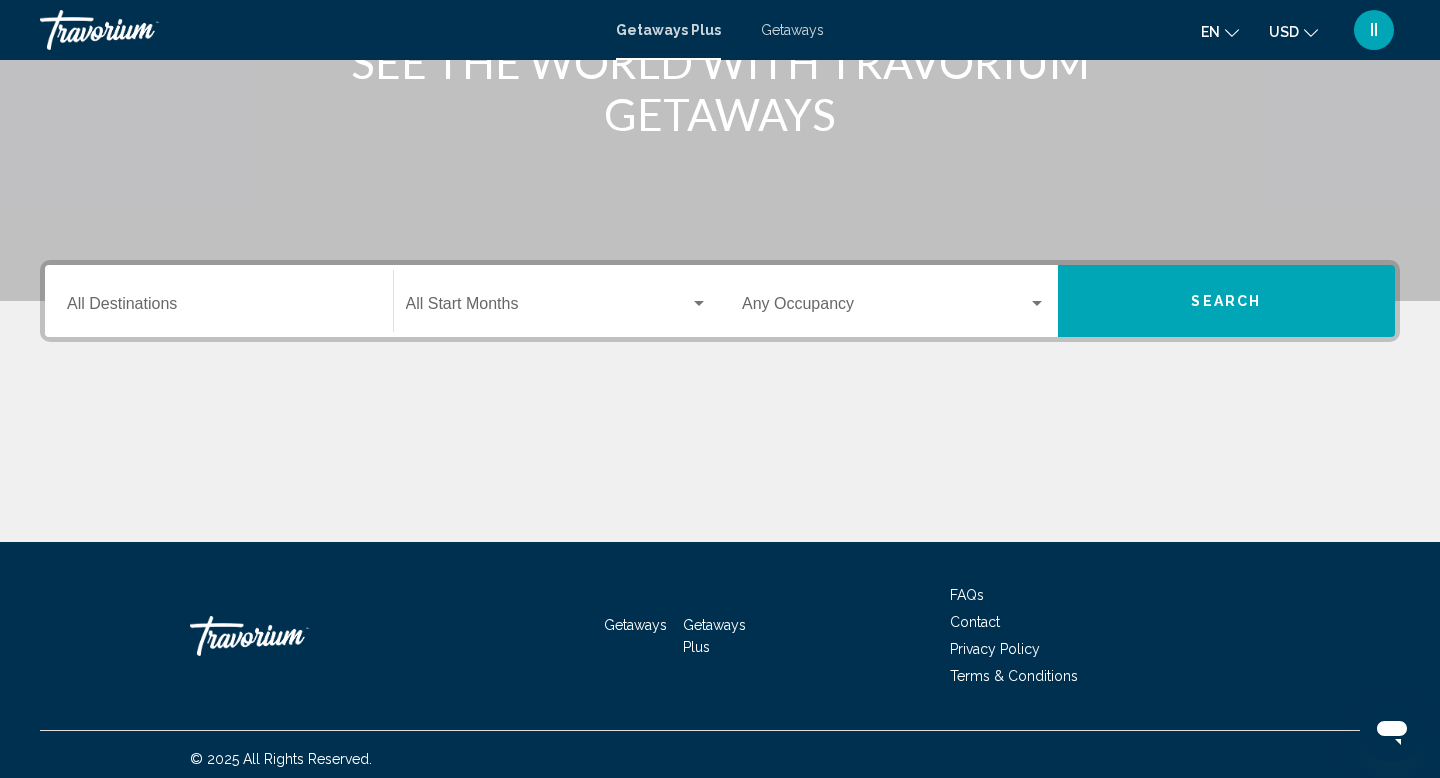 click on "Destination All Destinations" at bounding box center (219, 308) 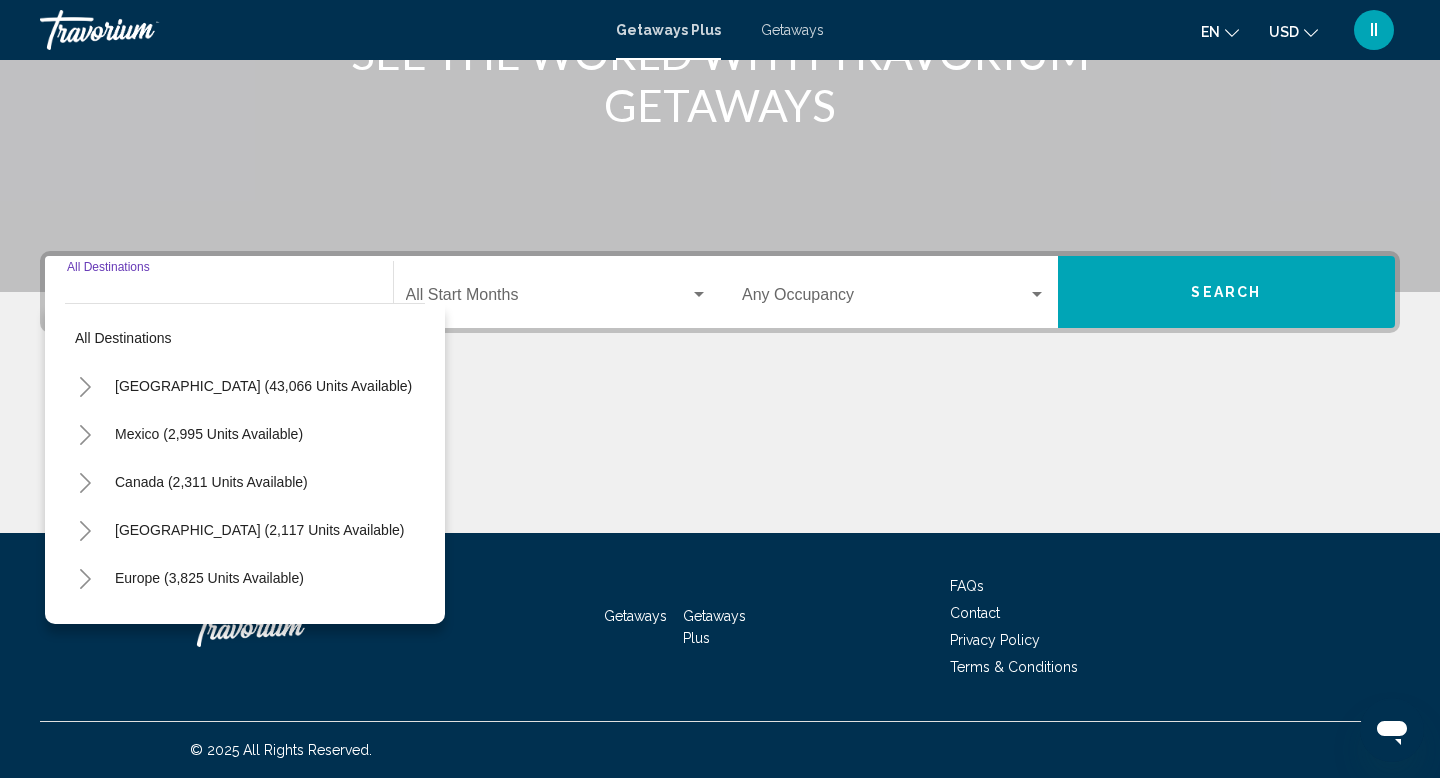 scroll, scrollTop: 579, scrollLeft: 0, axis: vertical 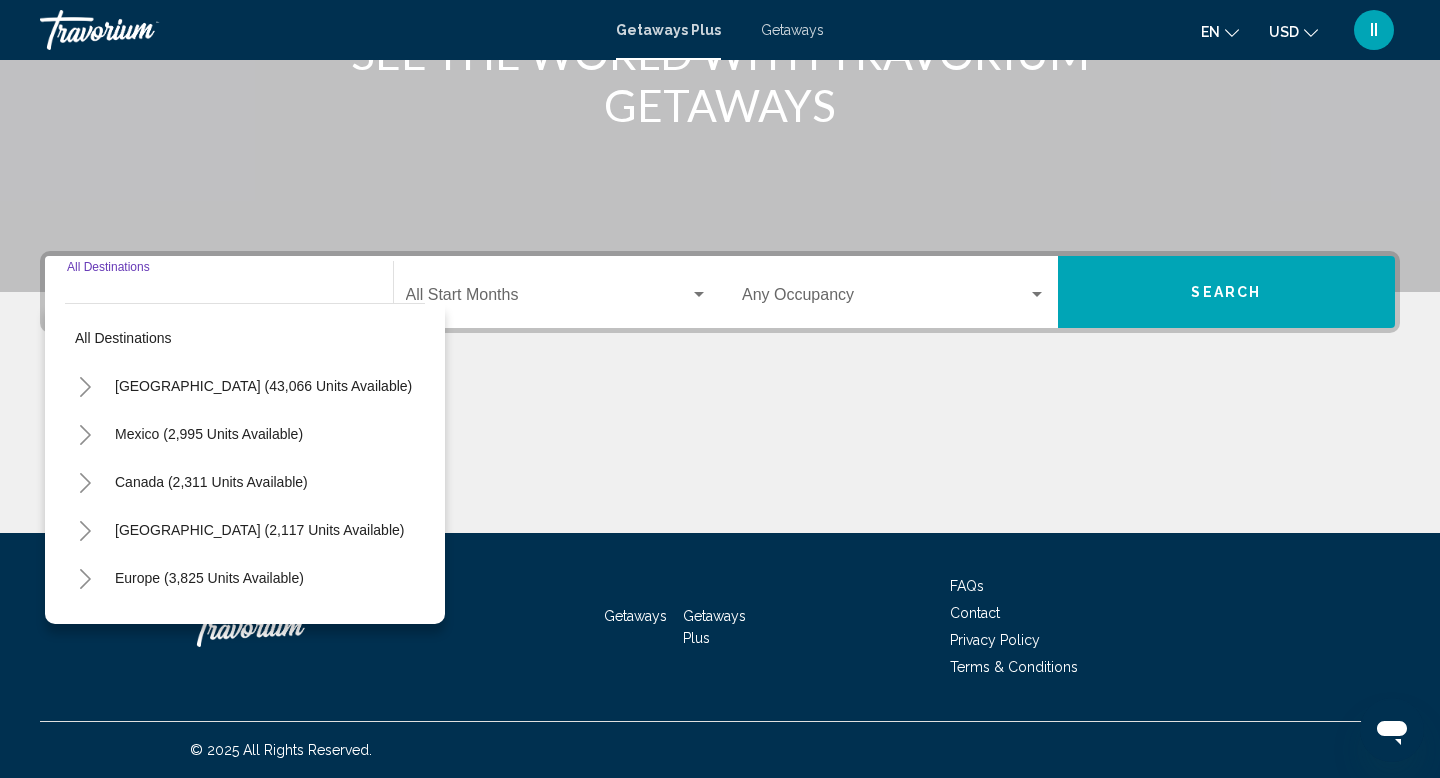 click on "Getaways" at bounding box center (792, 30) 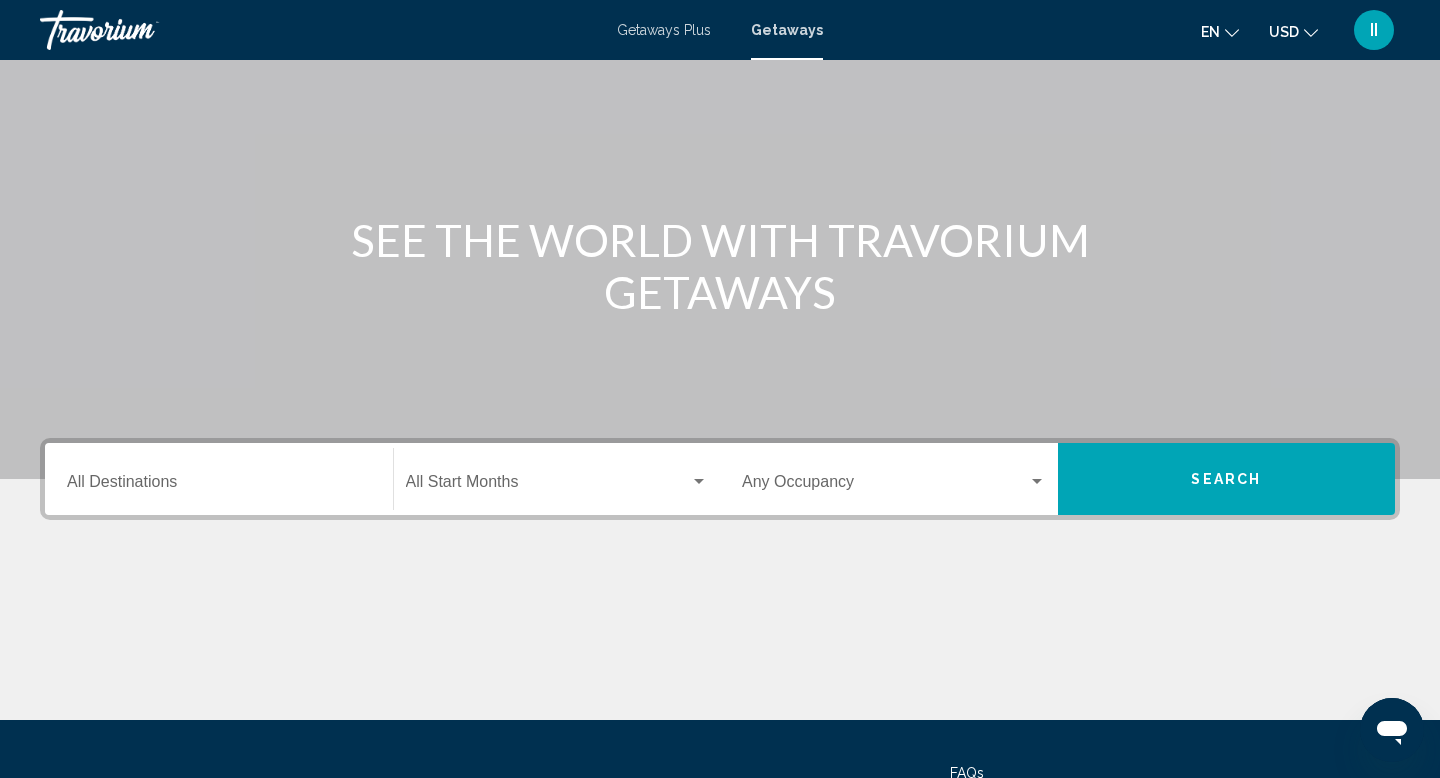 scroll, scrollTop: 128, scrollLeft: 0, axis: vertical 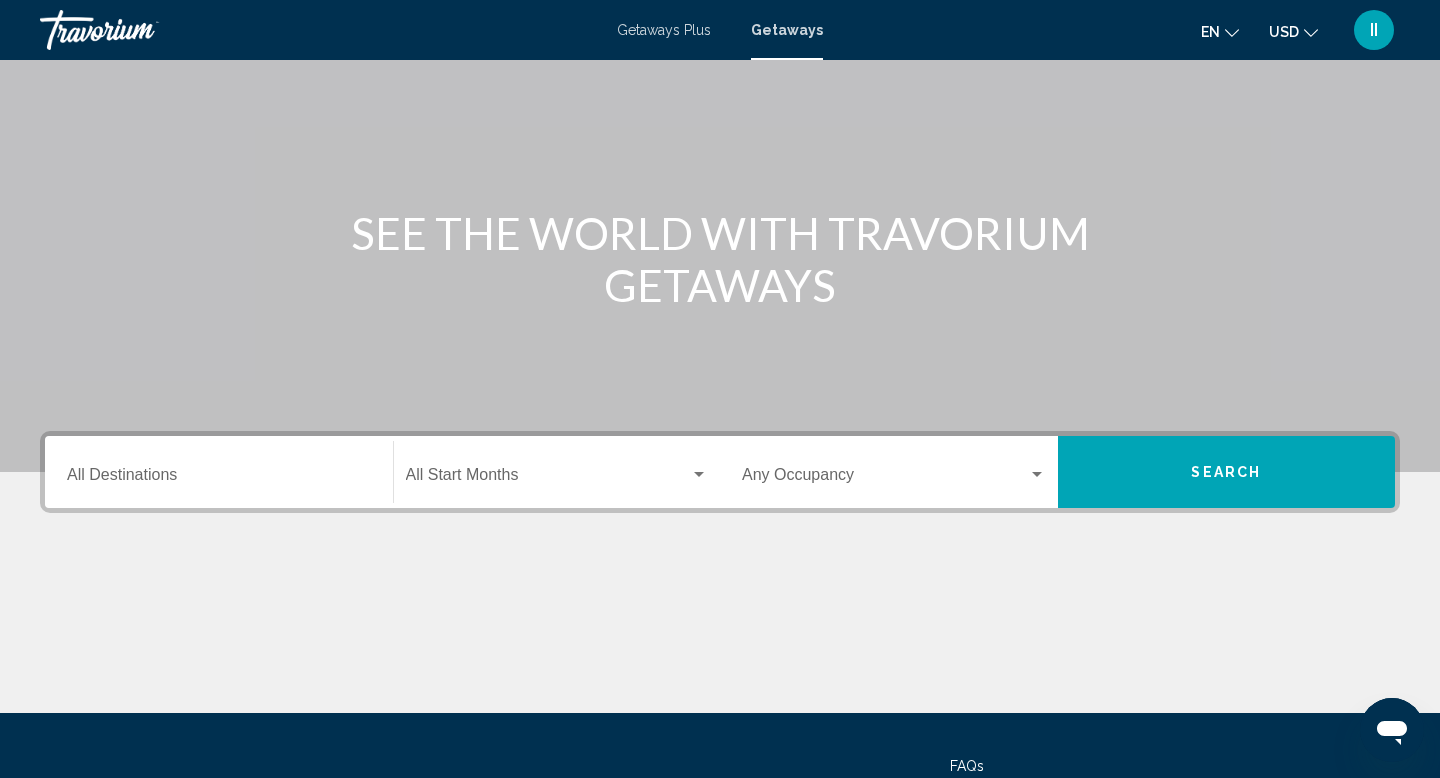 click on "Destination All Destinations" at bounding box center (219, 479) 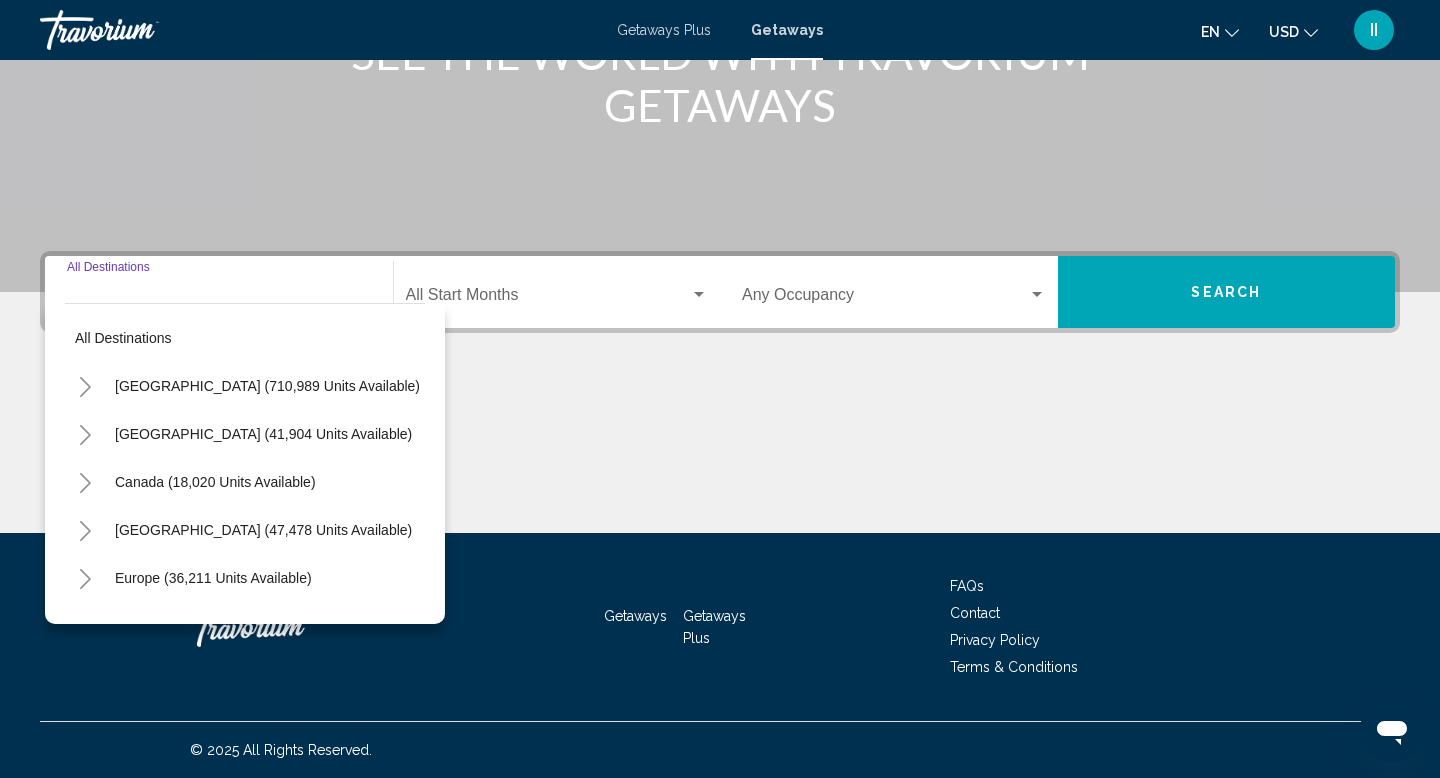 scroll, scrollTop: 579, scrollLeft: 0, axis: vertical 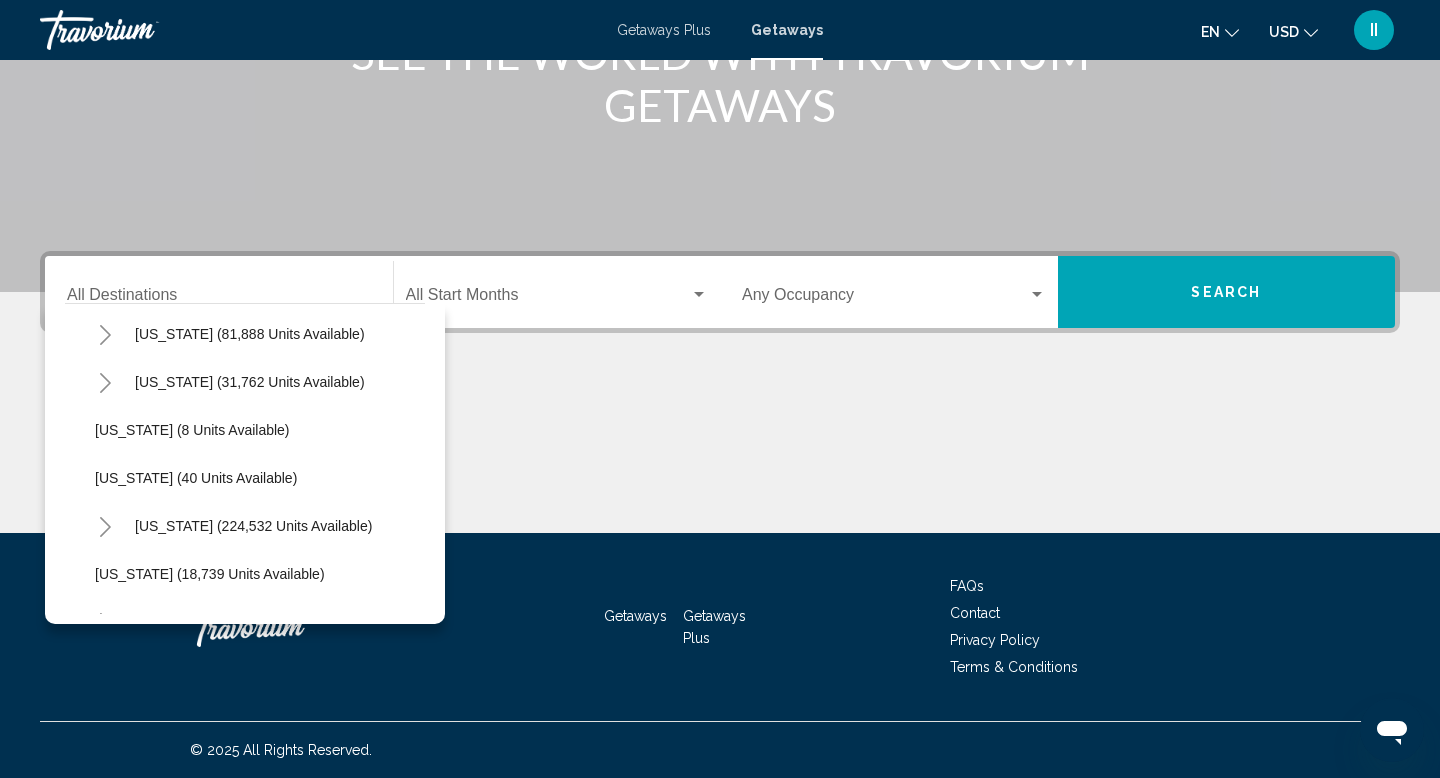 click 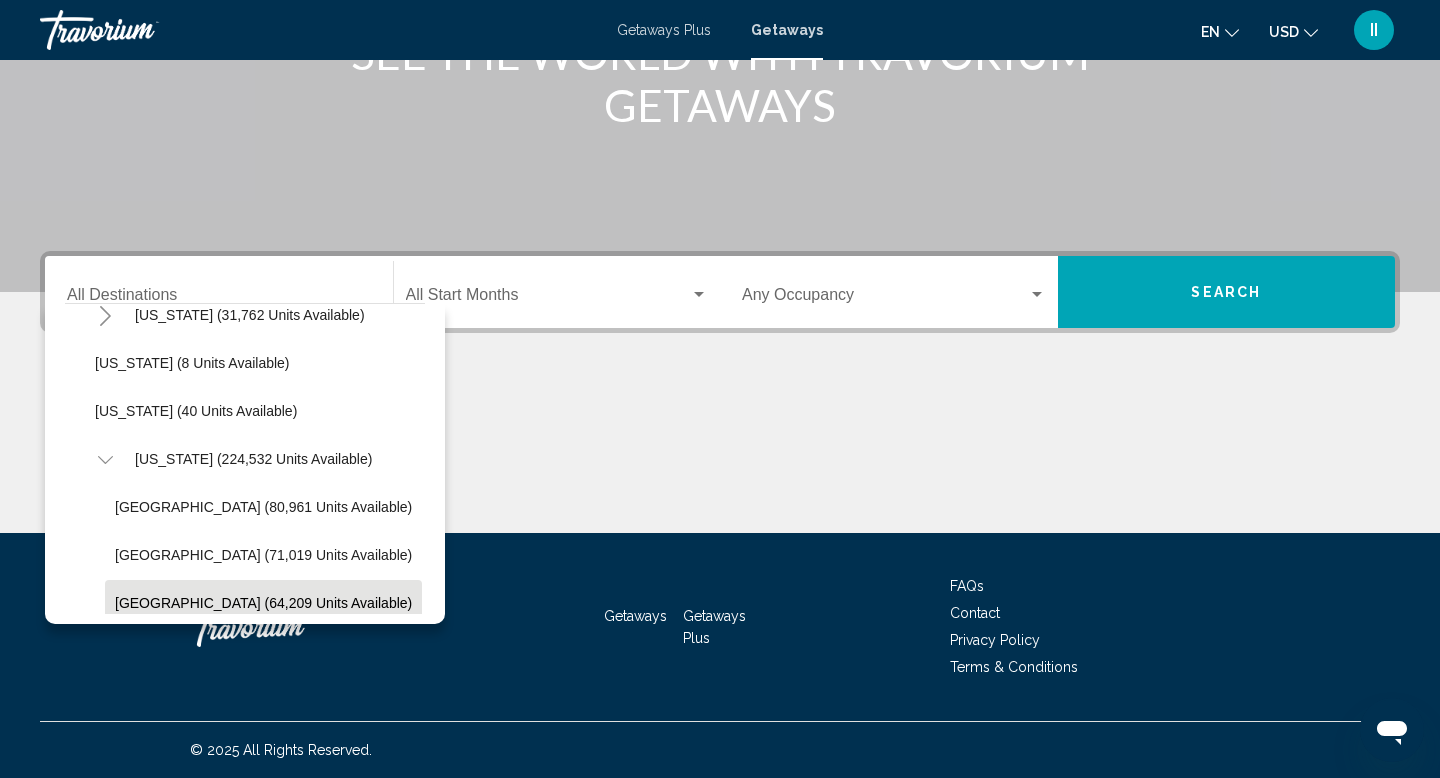 scroll, scrollTop: 265, scrollLeft: 0, axis: vertical 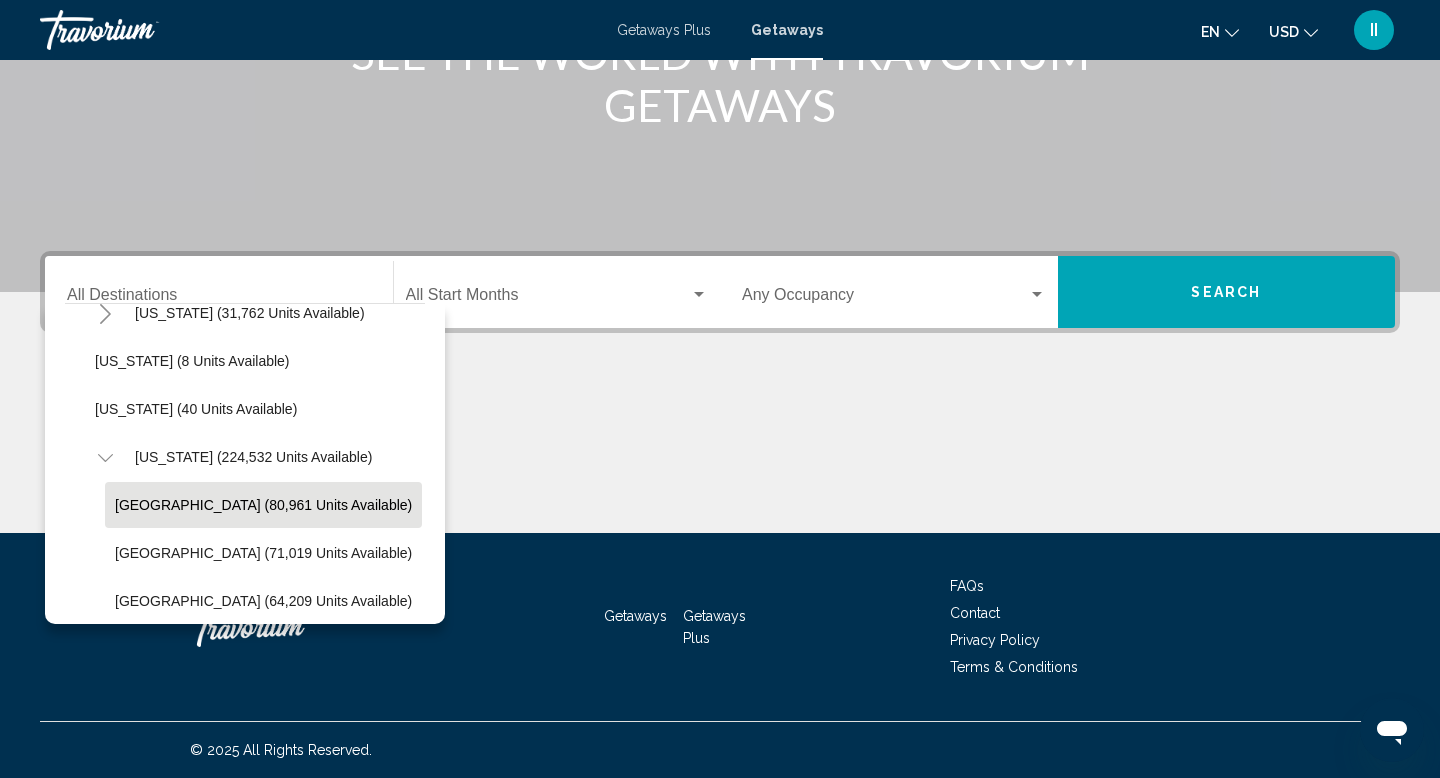click on "[GEOGRAPHIC_DATA] (80,961 units available)" 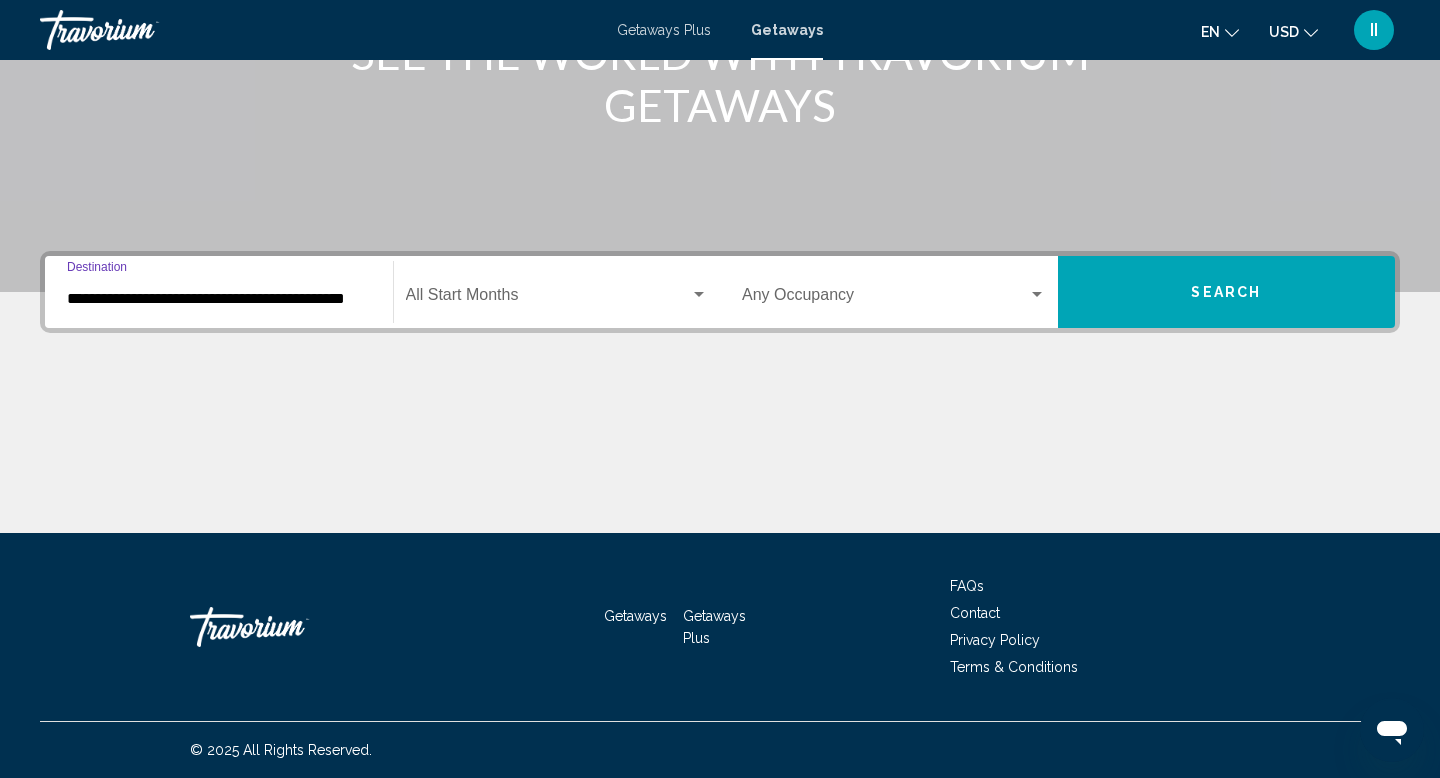 click at bounding box center (699, 294) 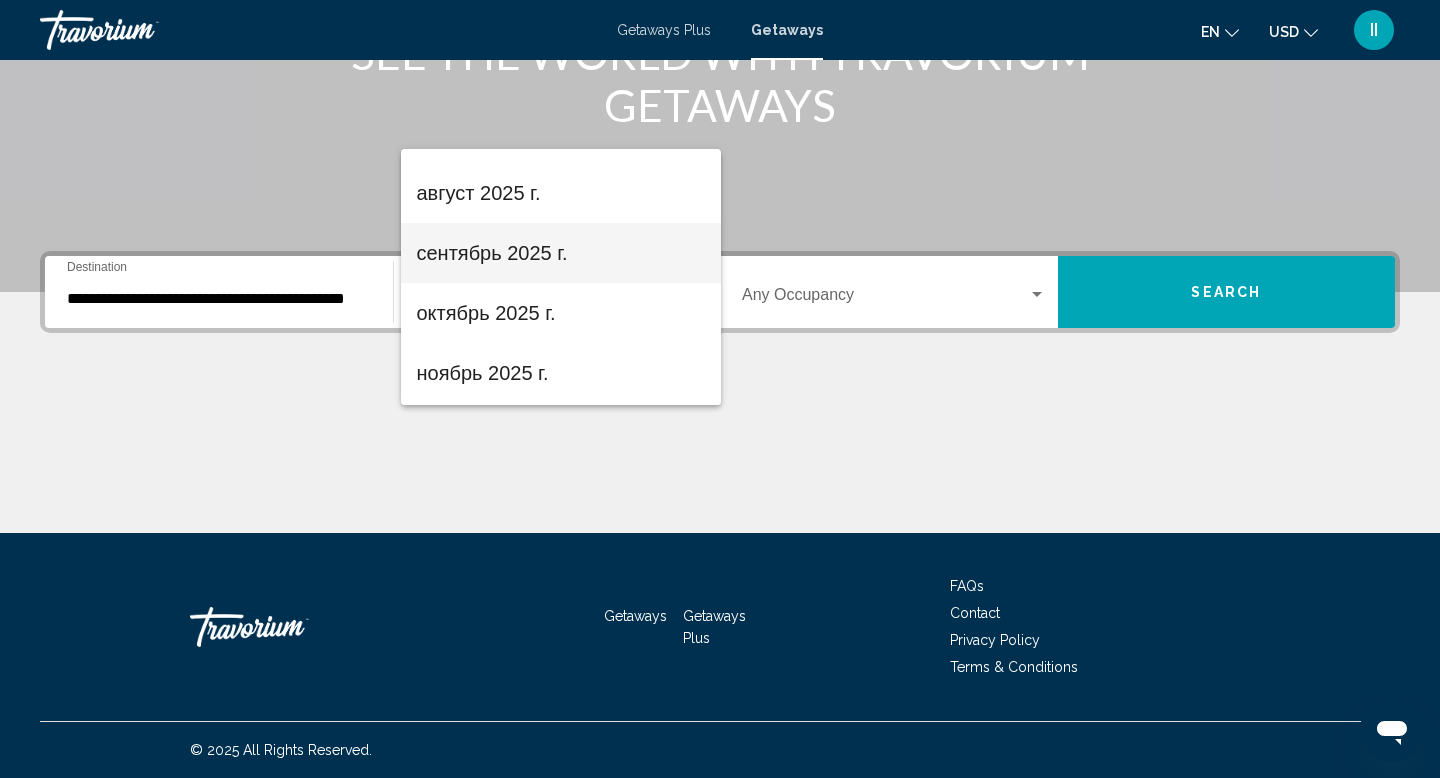 scroll, scrollTop: 110, scrollLeft: 0, axis: vertical 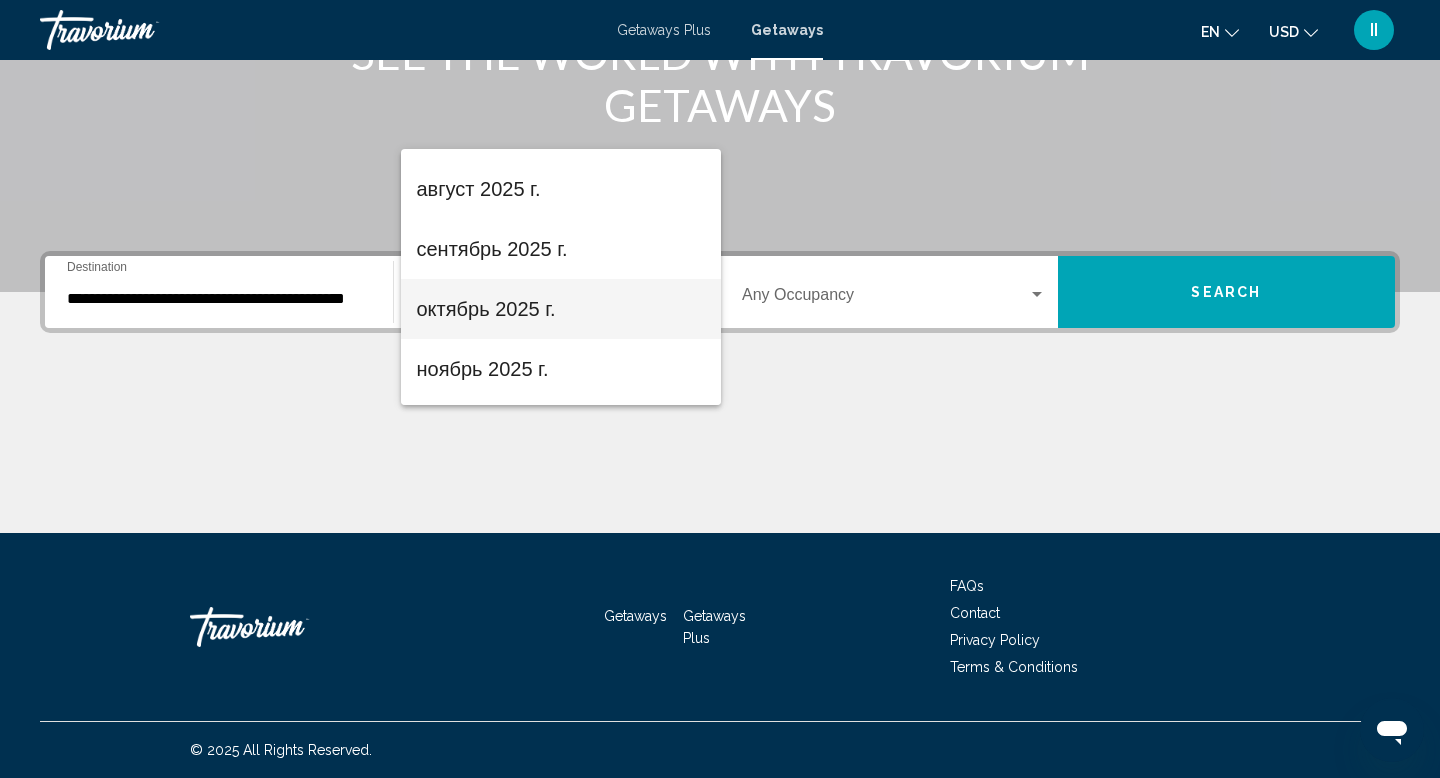 click on "октябрь 2025 г." at bounding box center (561, 309) 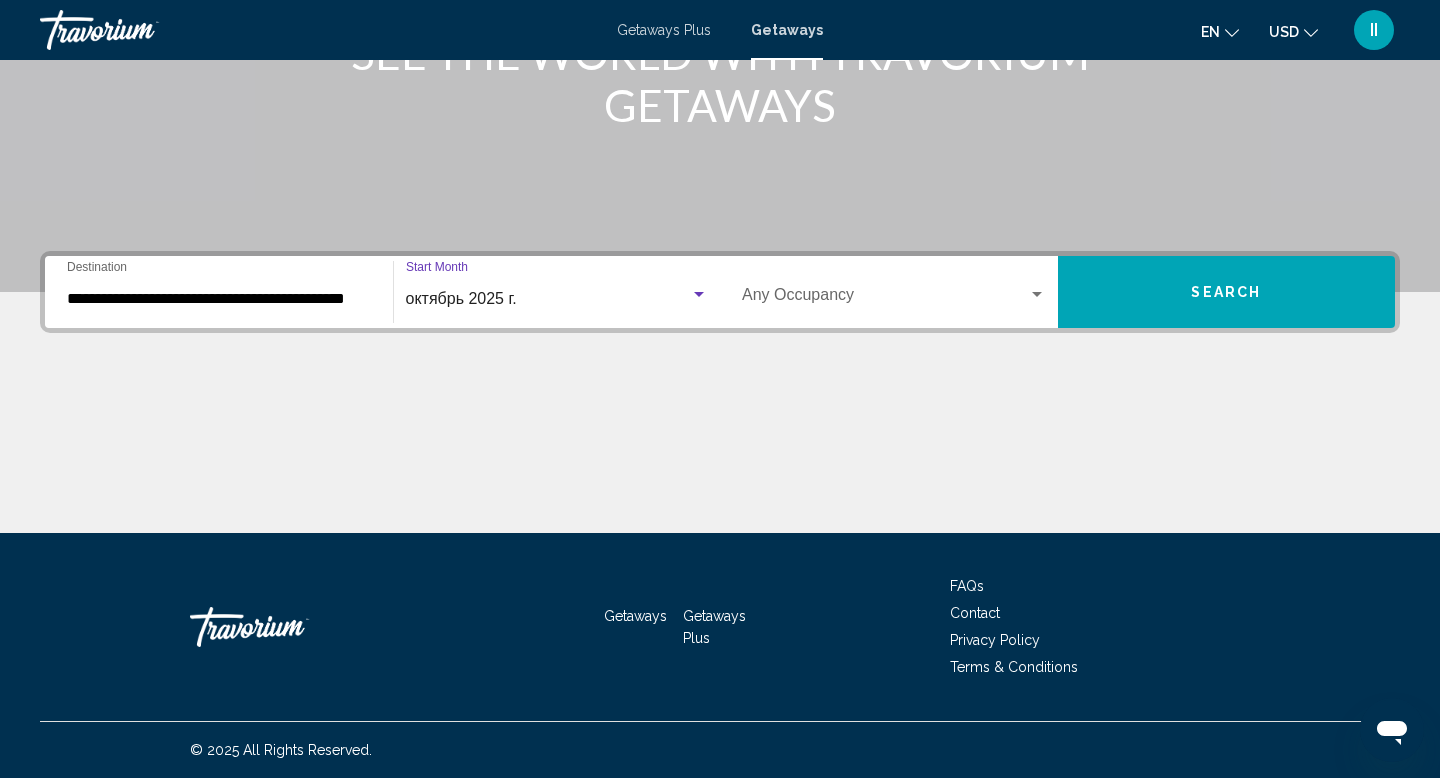 click at bounding box center (1037, 294) 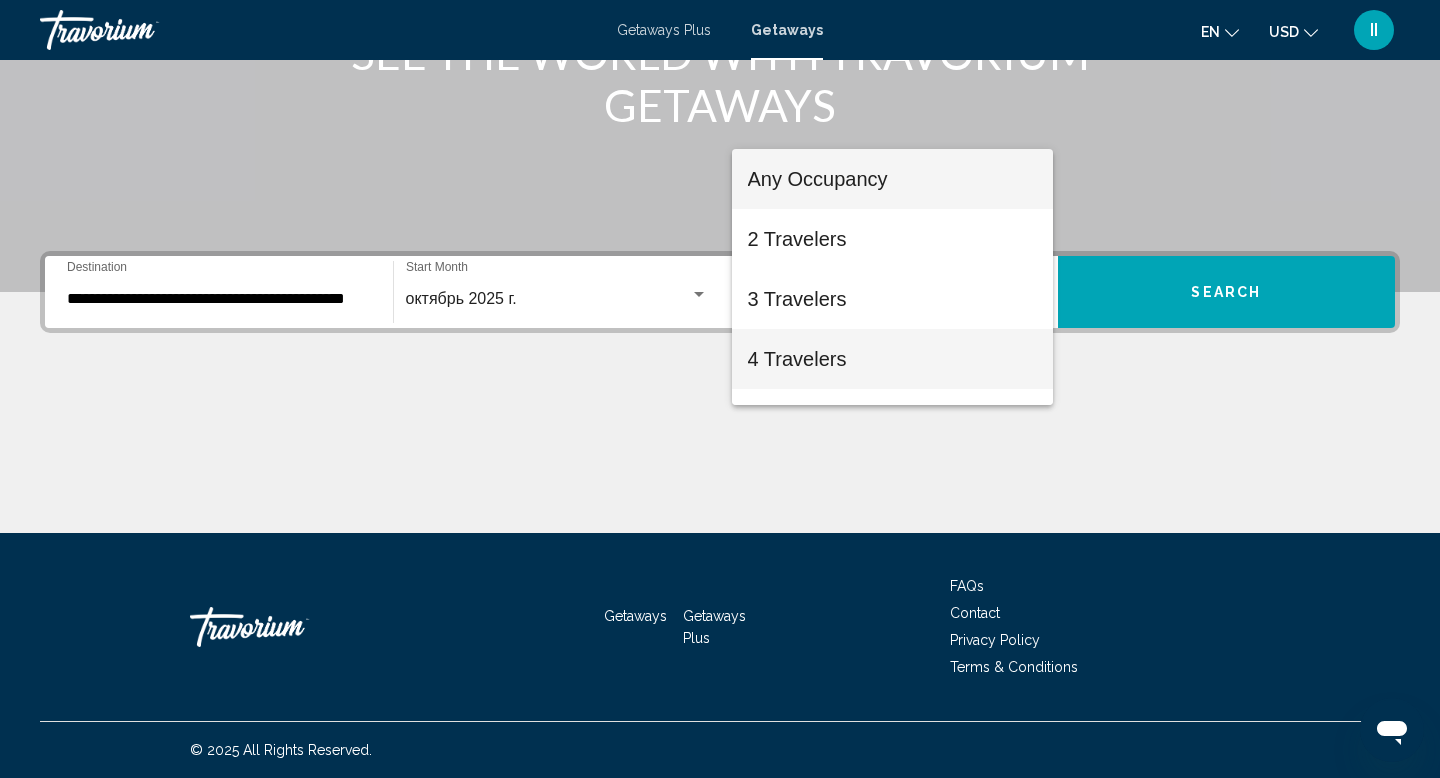 click on "4 Travelers" at bounding box center [893, 359] 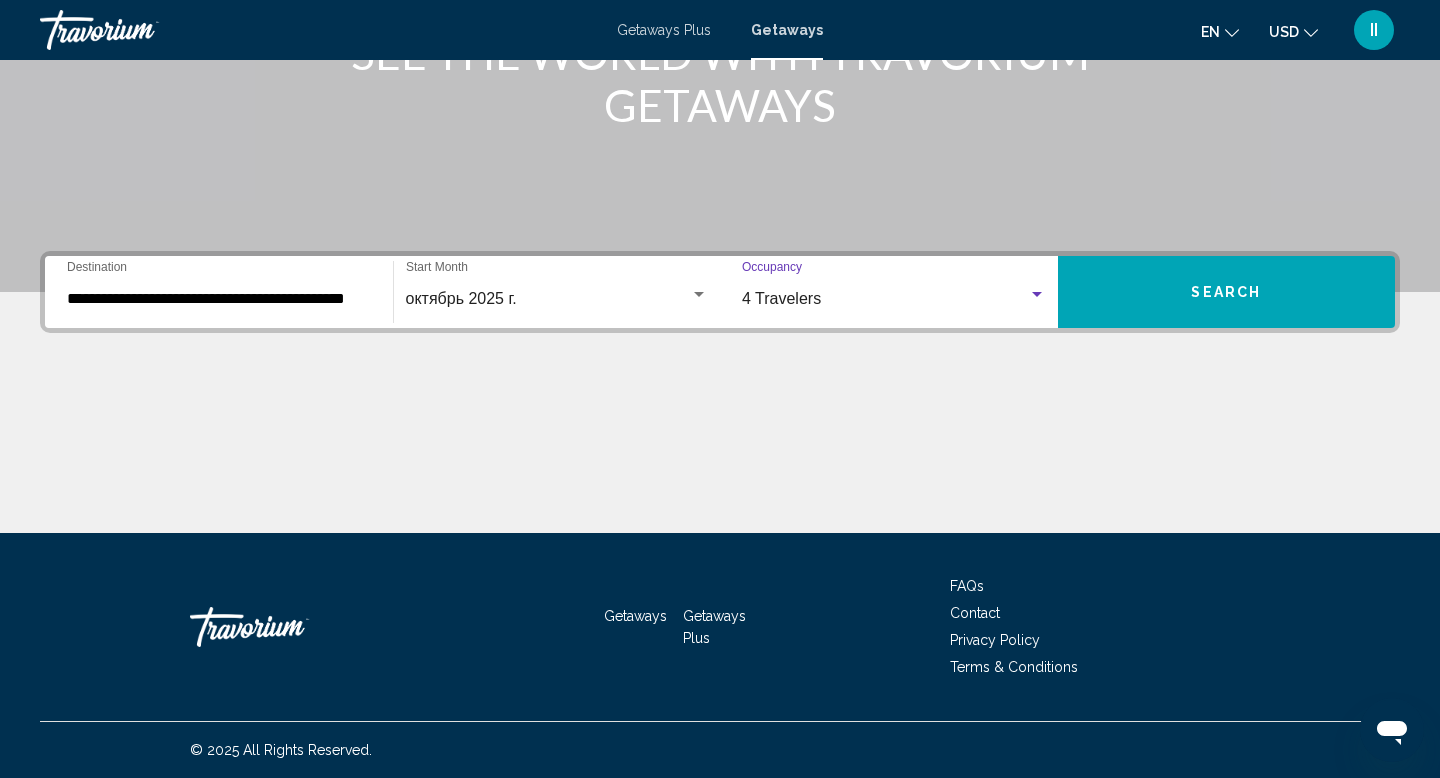click on "Search" at bounding box center [1227, 292] 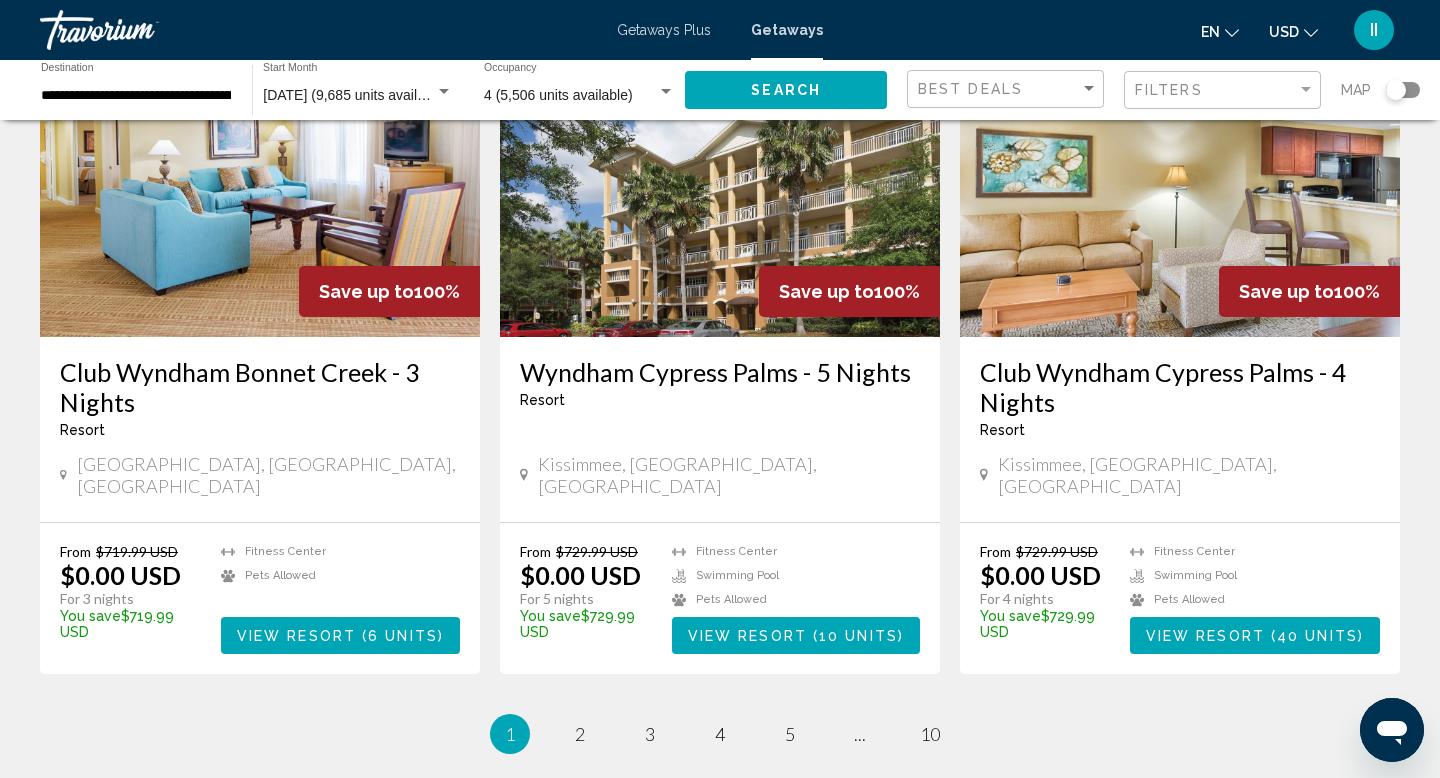 scroll, scrollTop: 2423, scrollLeft: 0, axis: vertical 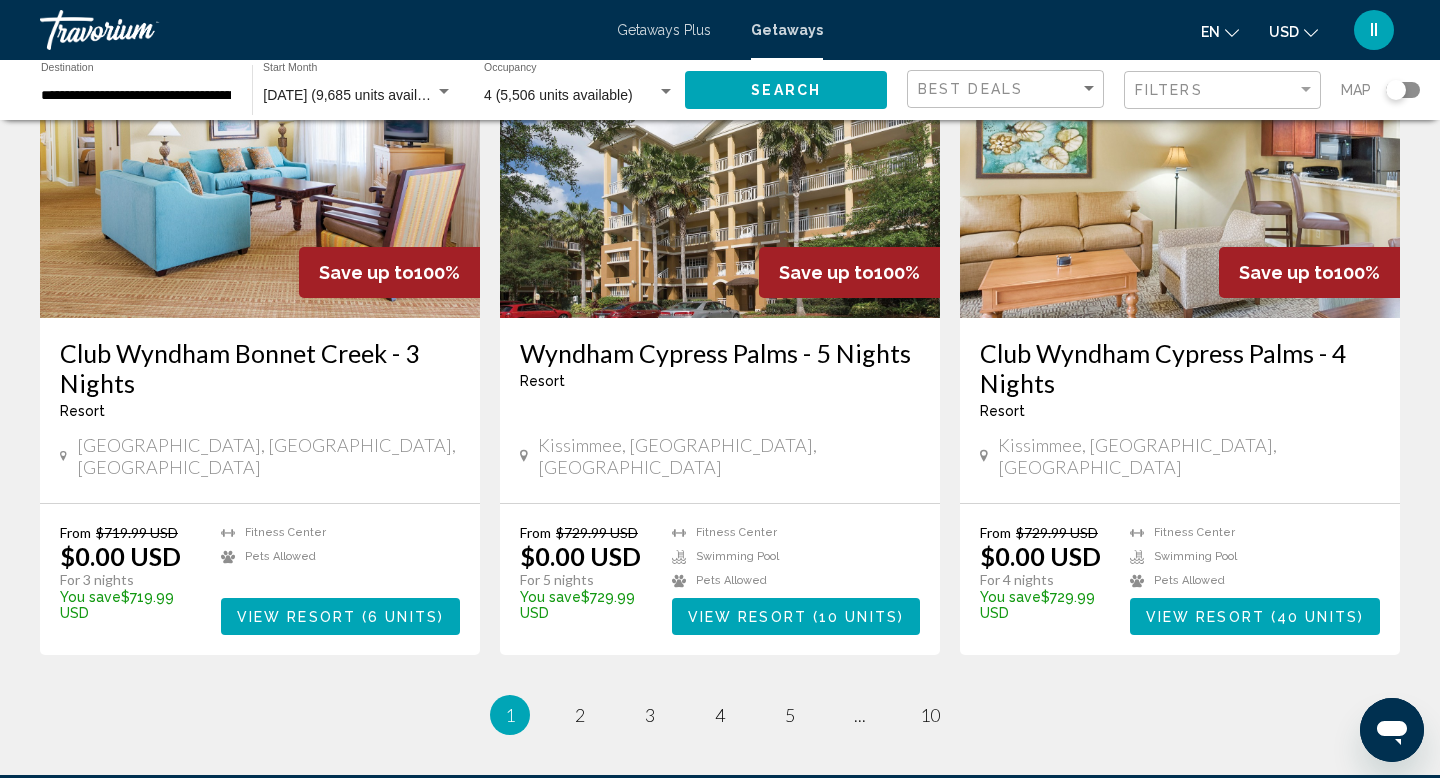 click on "View Resort" at bounding box center [1207, -80] 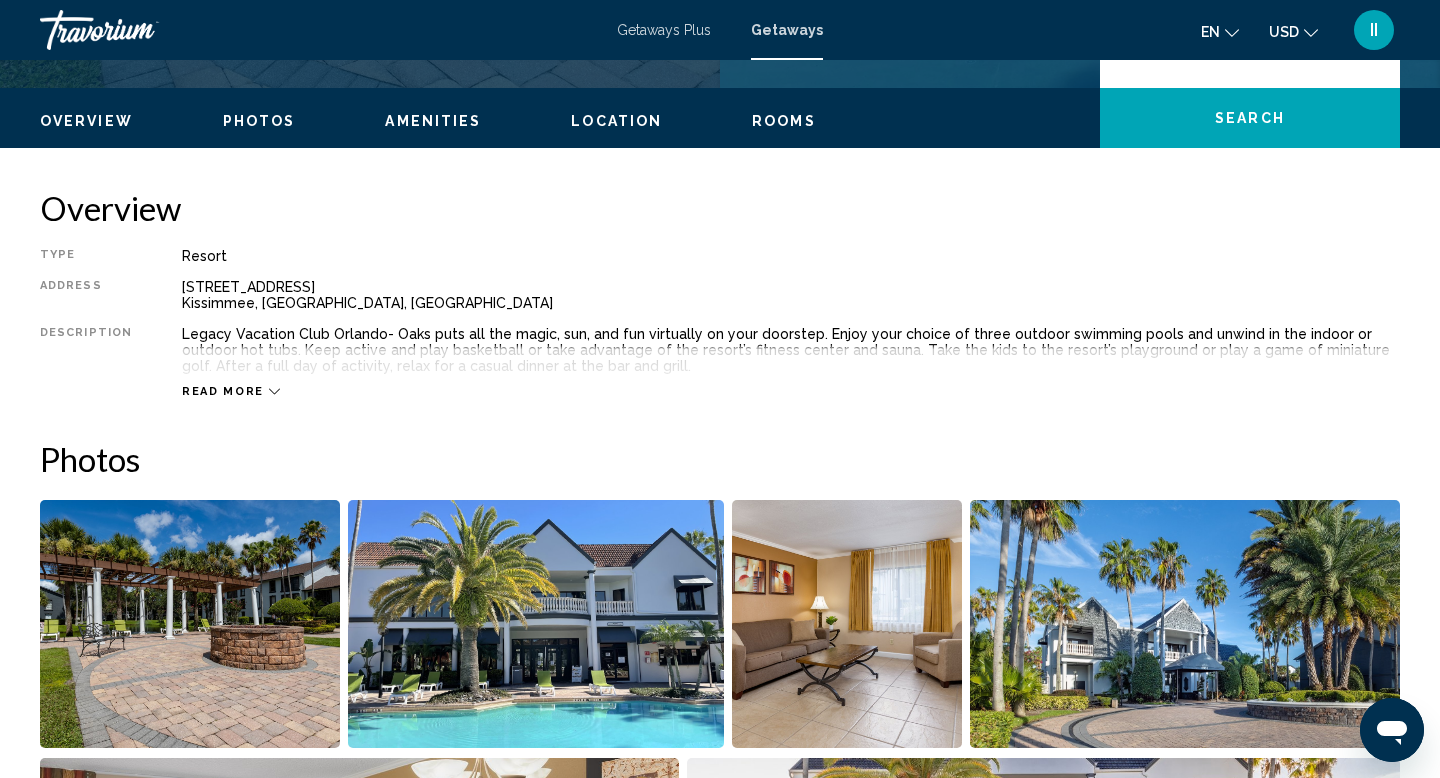 scroll, scrollTop: 641, scrollLeft: 0, axis: vertical 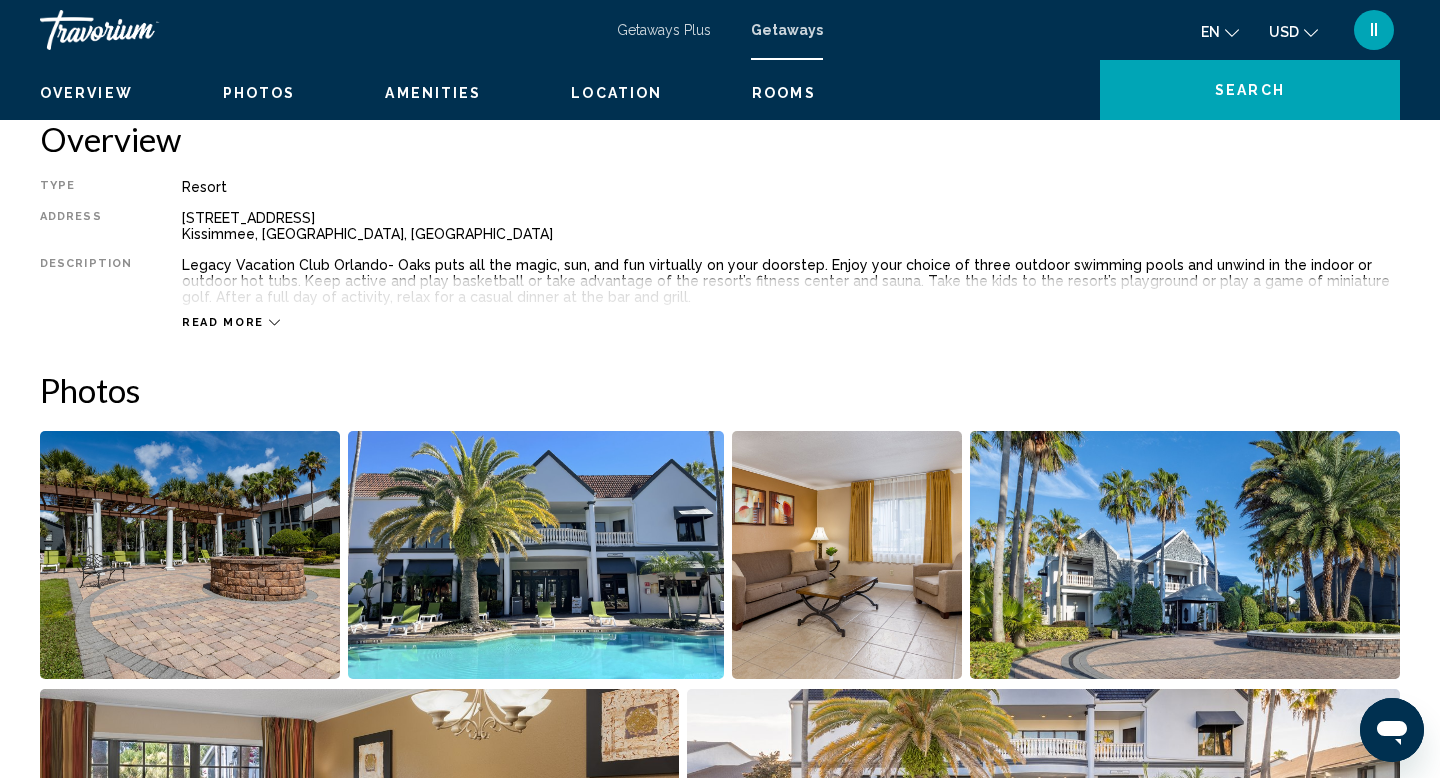 click 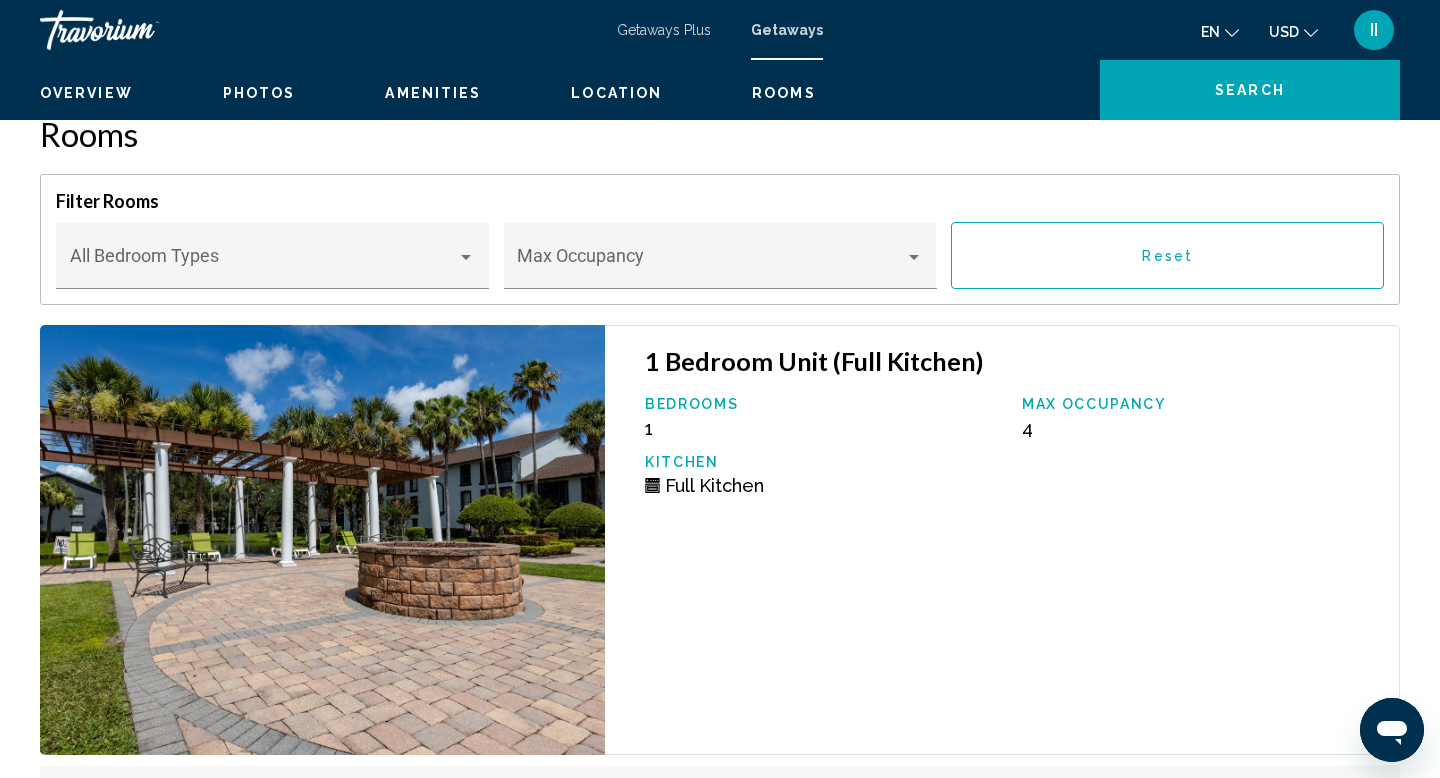 scroll, scrollTop: 3578, scrollLeft: 0, axis: vertical 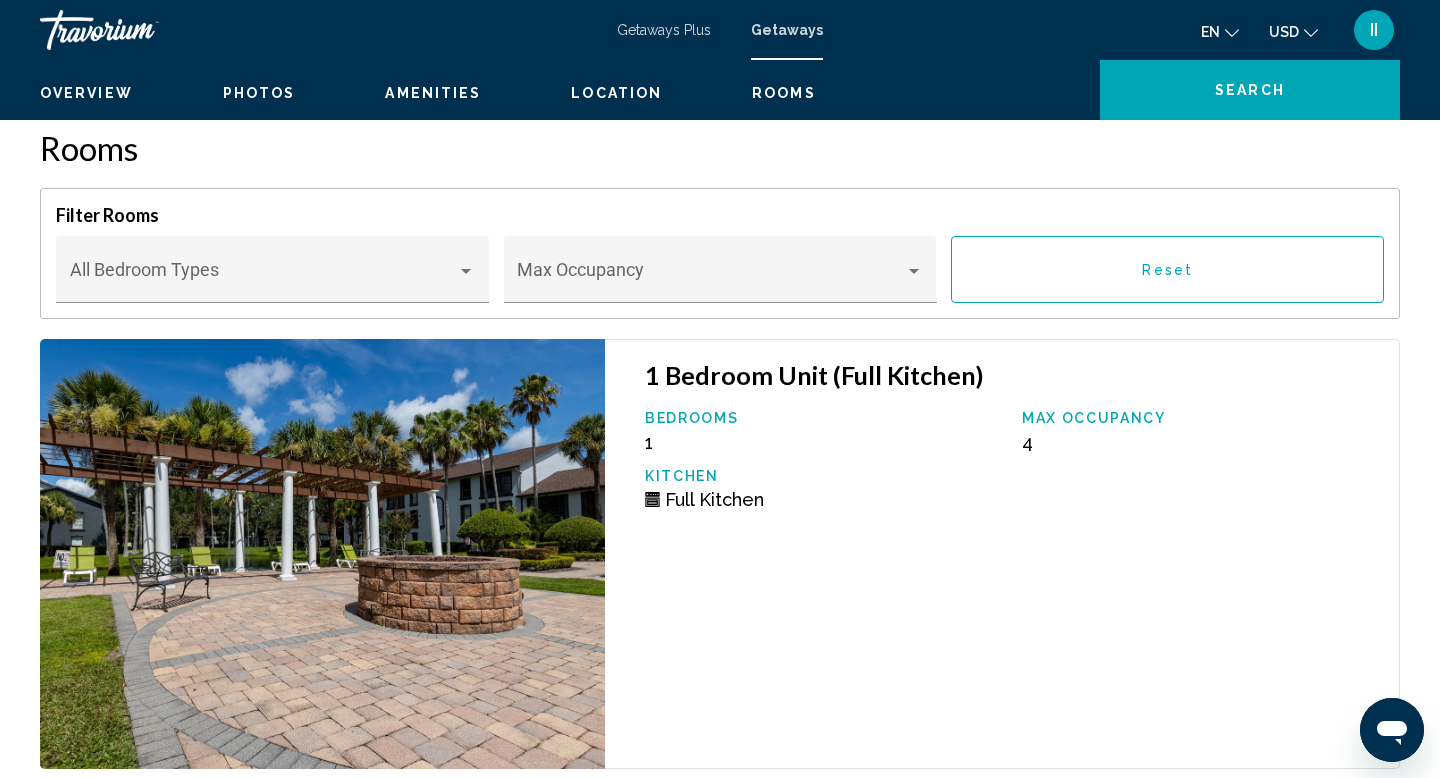 click on "Для навигации используйте клавиши со стрелками. Чтобы активировать перетаскивание с помощью клавиатуры, нажмите Alt + Ввод. После этого перемещайте маркер, используя клавиши со стрелками. Чтобы завершить перетаскивание, нажмите клавишу Ввод. Чтобы отменить действие, нажмите клавишу Esc." at bounding box center (720, -212) 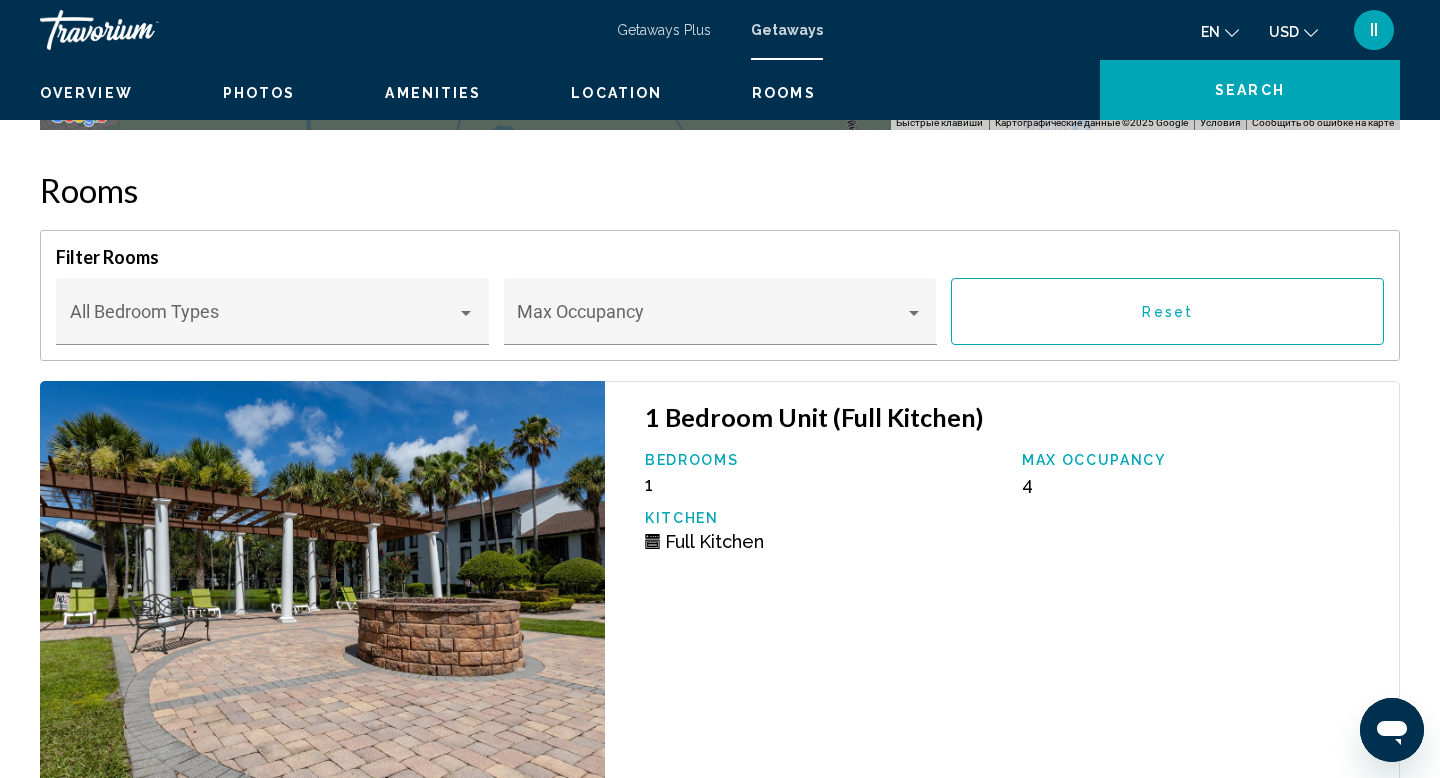 scroll, scrollTop: 3560, scrollLeft: 0, axis: vertical 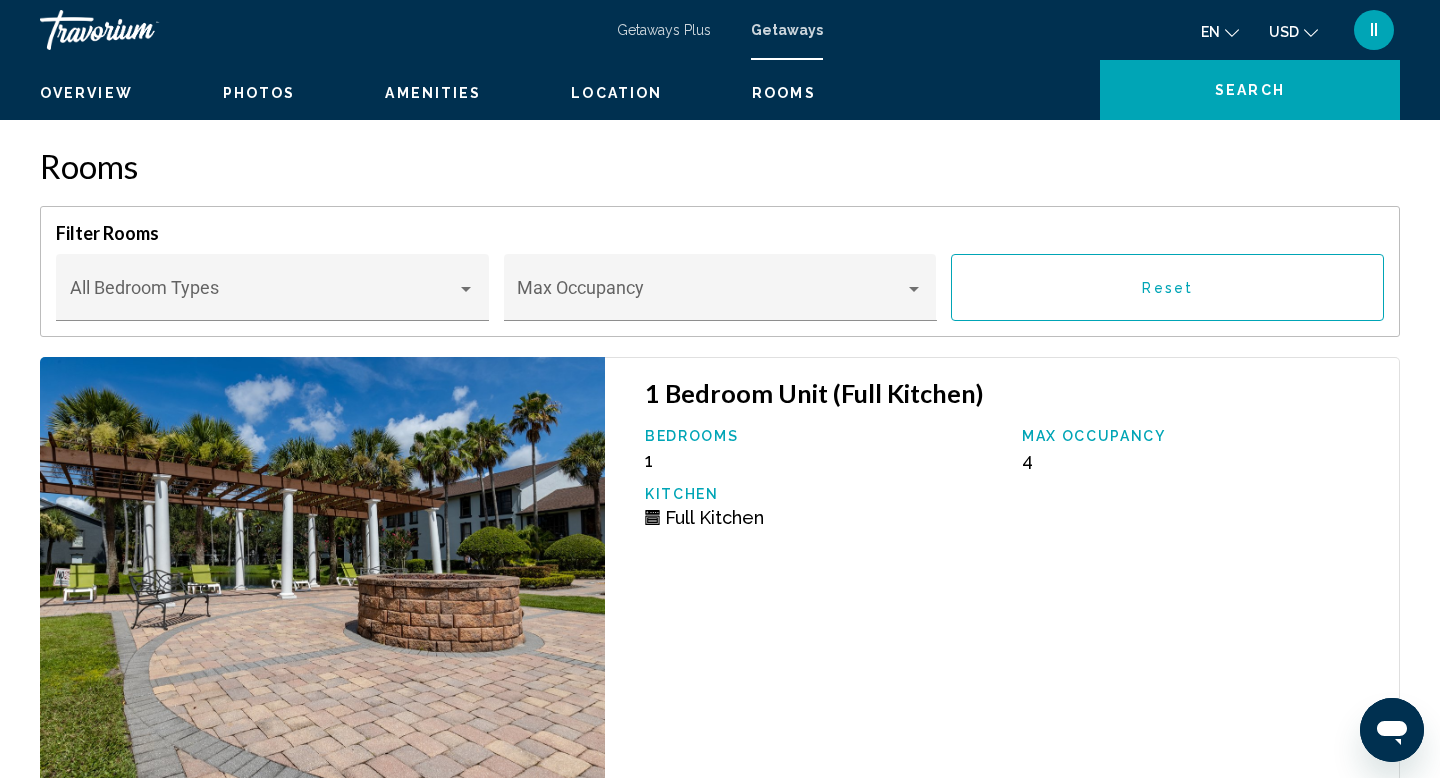 click on "Для навигации используйте клавиши со стрелками. Чтобы активировать перетаскивание с помощью клавиатуры, нажмите Alt + Ввод. После этого перемещайте маркер, используя клавиши со стрелками. Чтобы завершить перетаскивание, нажмите клавишу Ввод. Чтобы отменить действие, нажмите клавишу Esc." at bounding box center (720, -194) 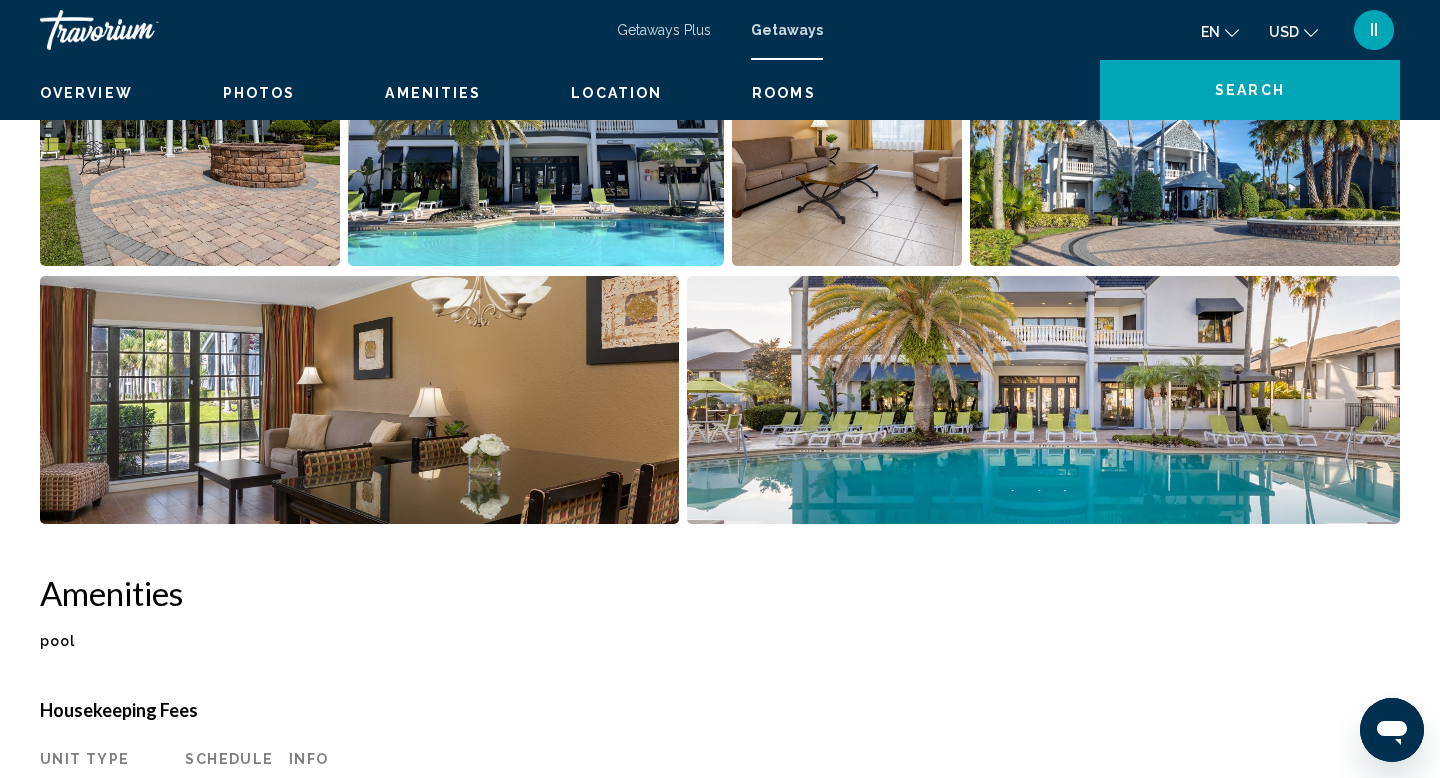 scroll, scrollTop: 1038, scrollLeft: 0, axis: vertical 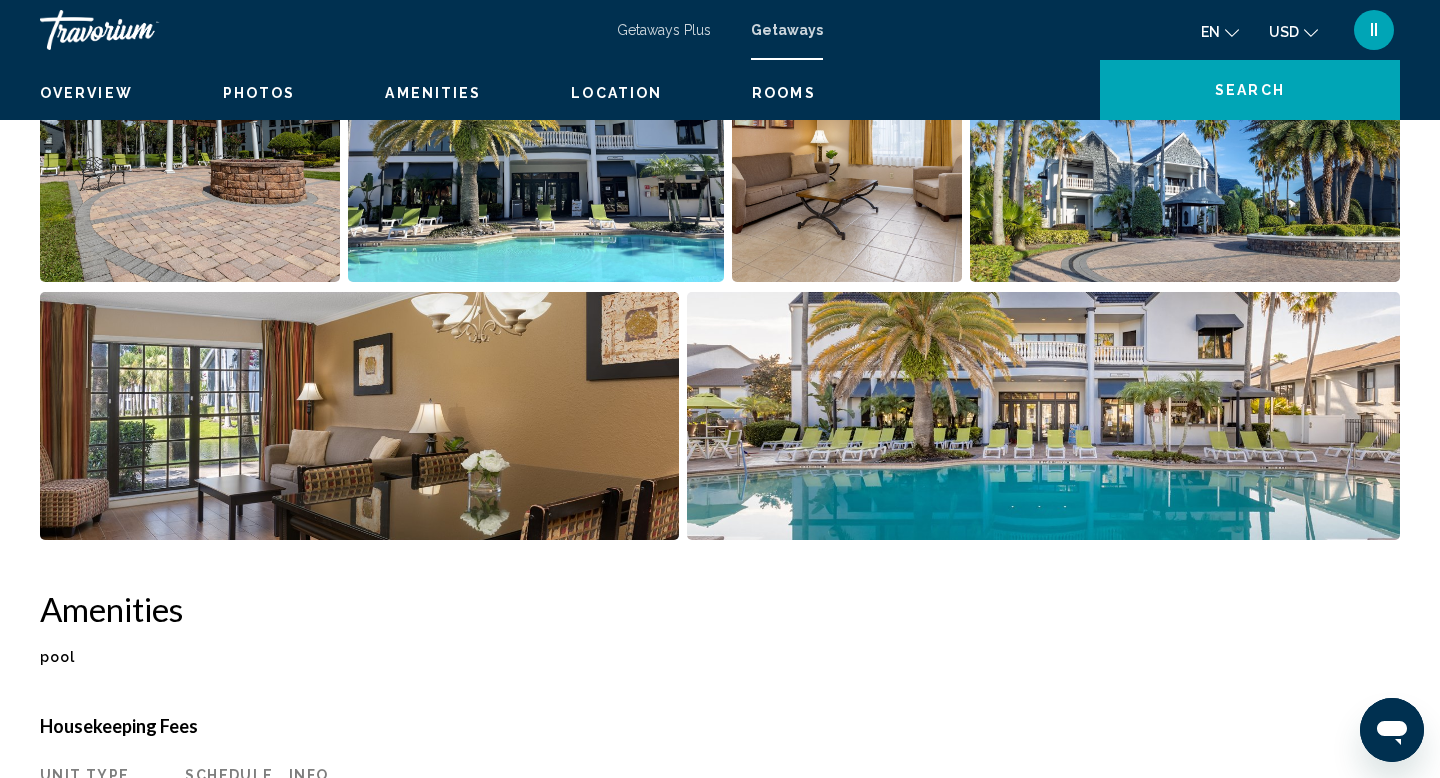 click at bounding box center (535, 158) 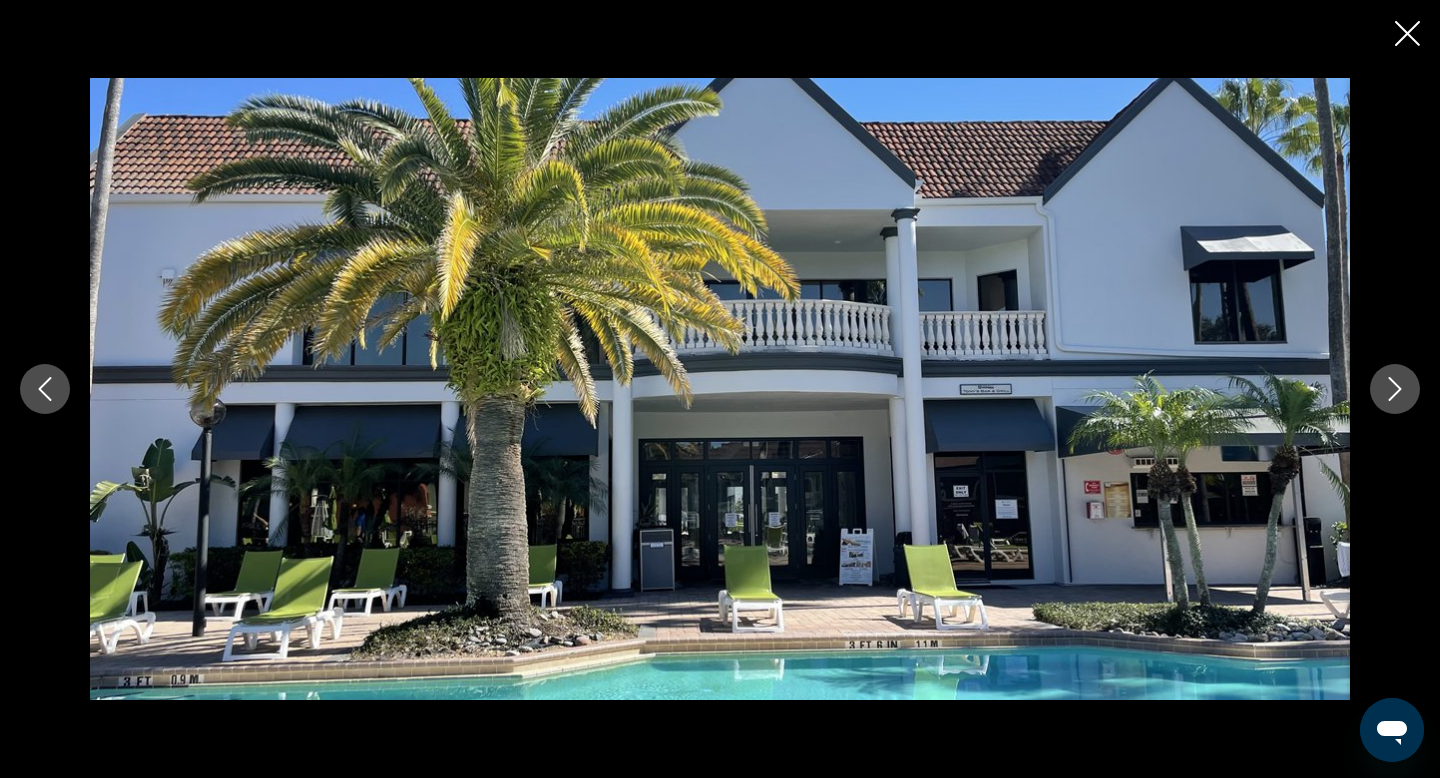 click 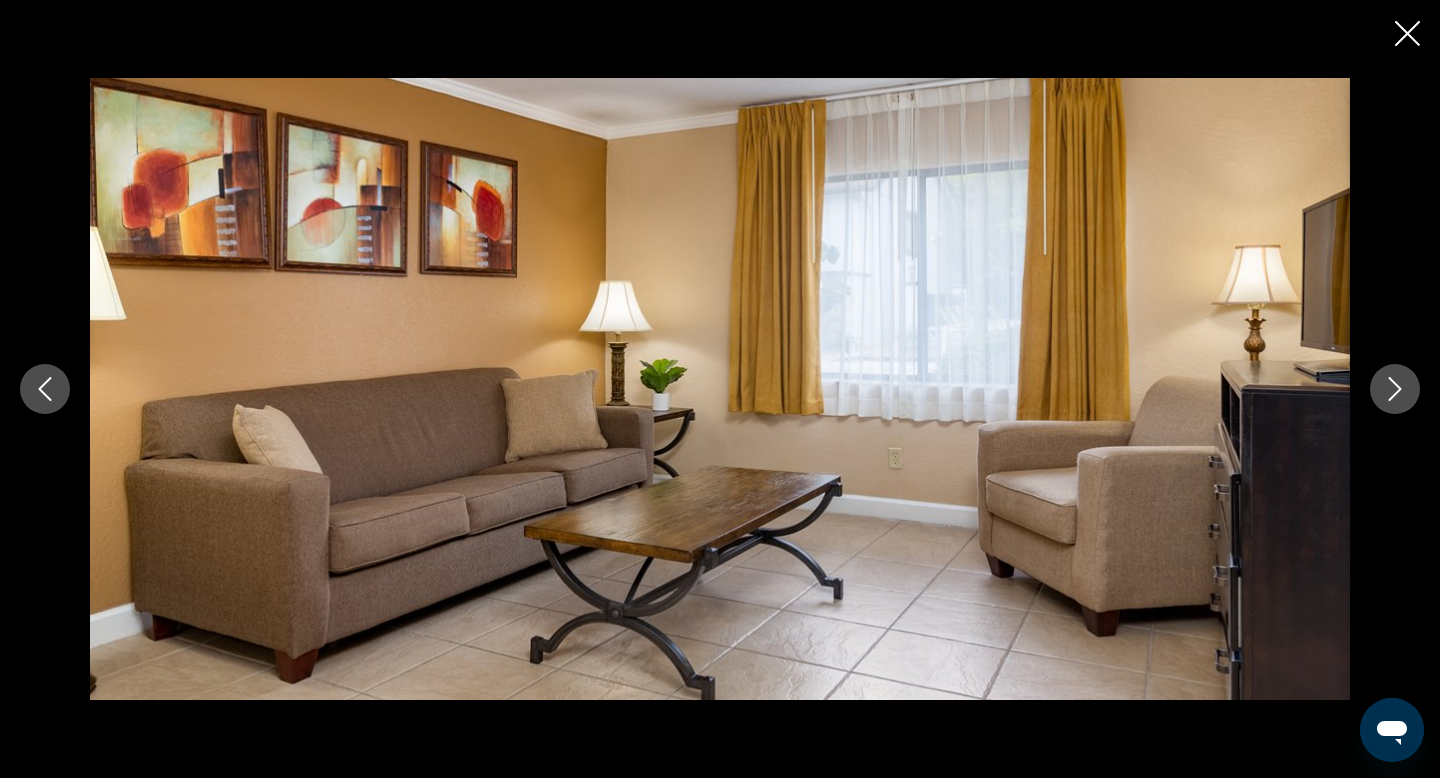 click 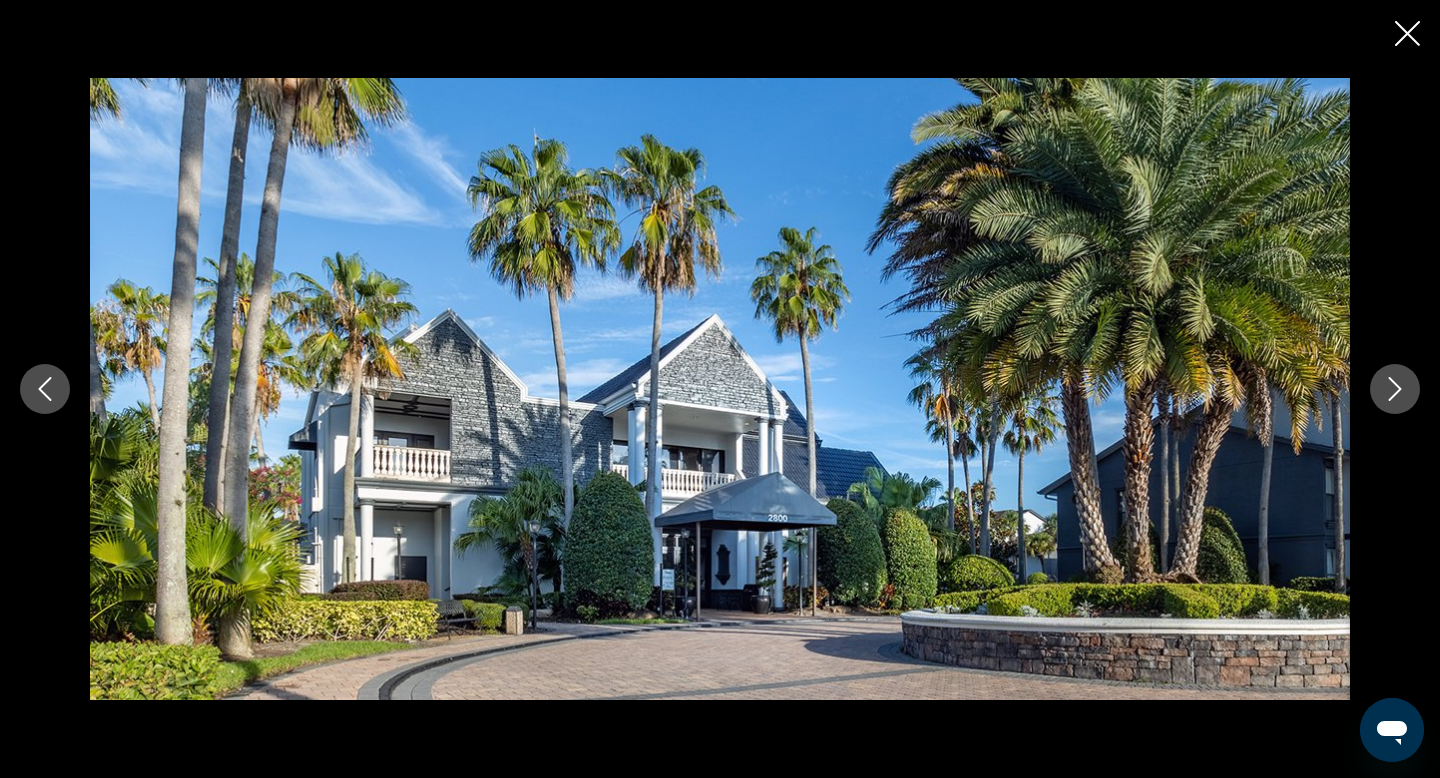 click 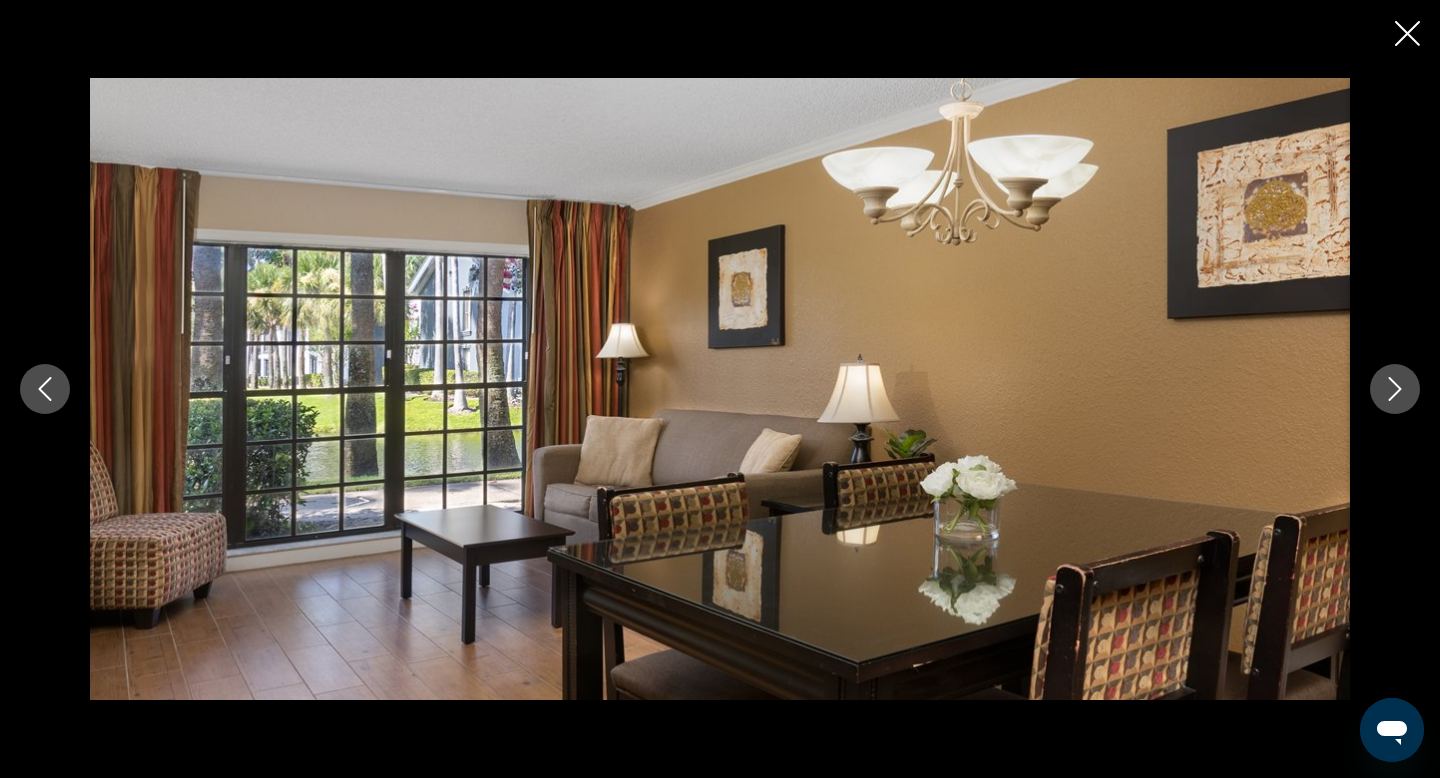 click 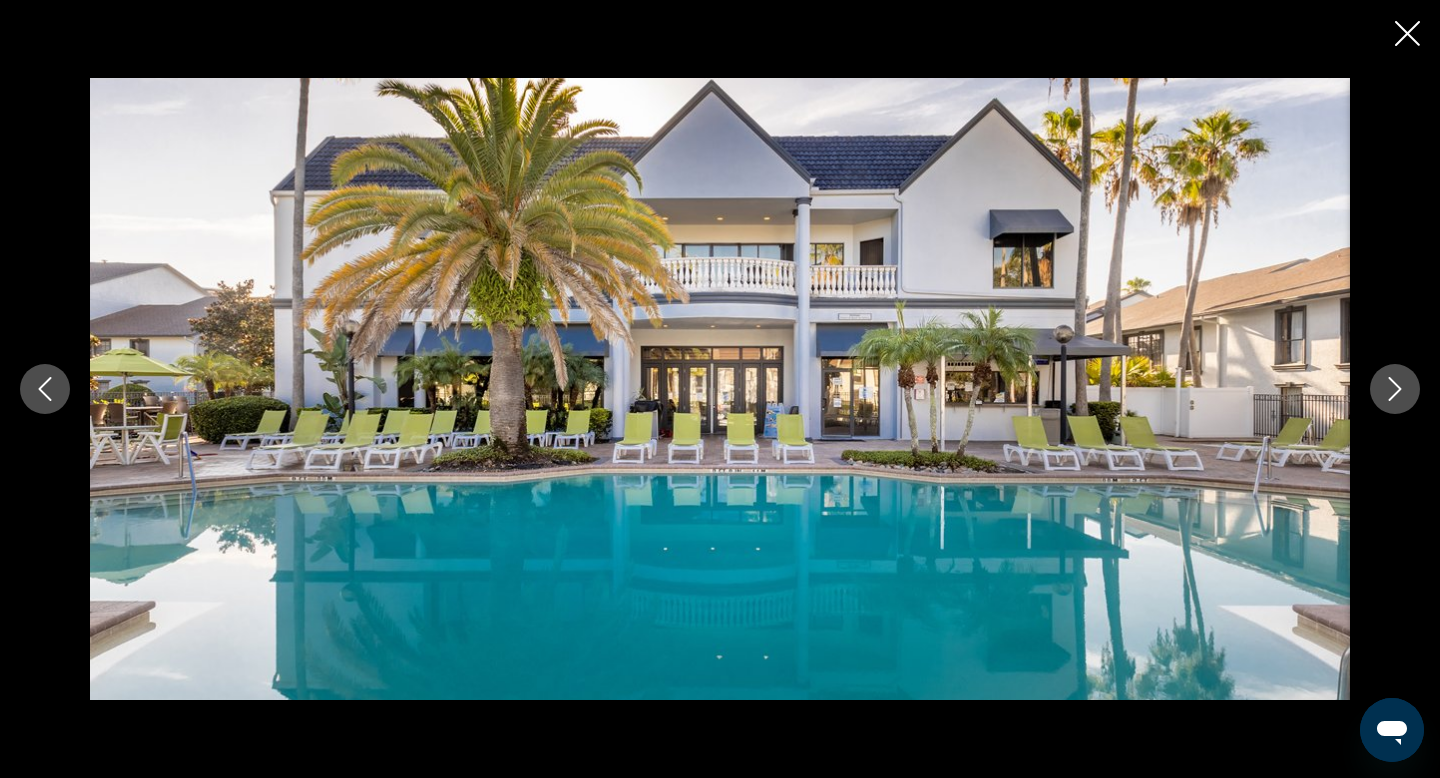 click 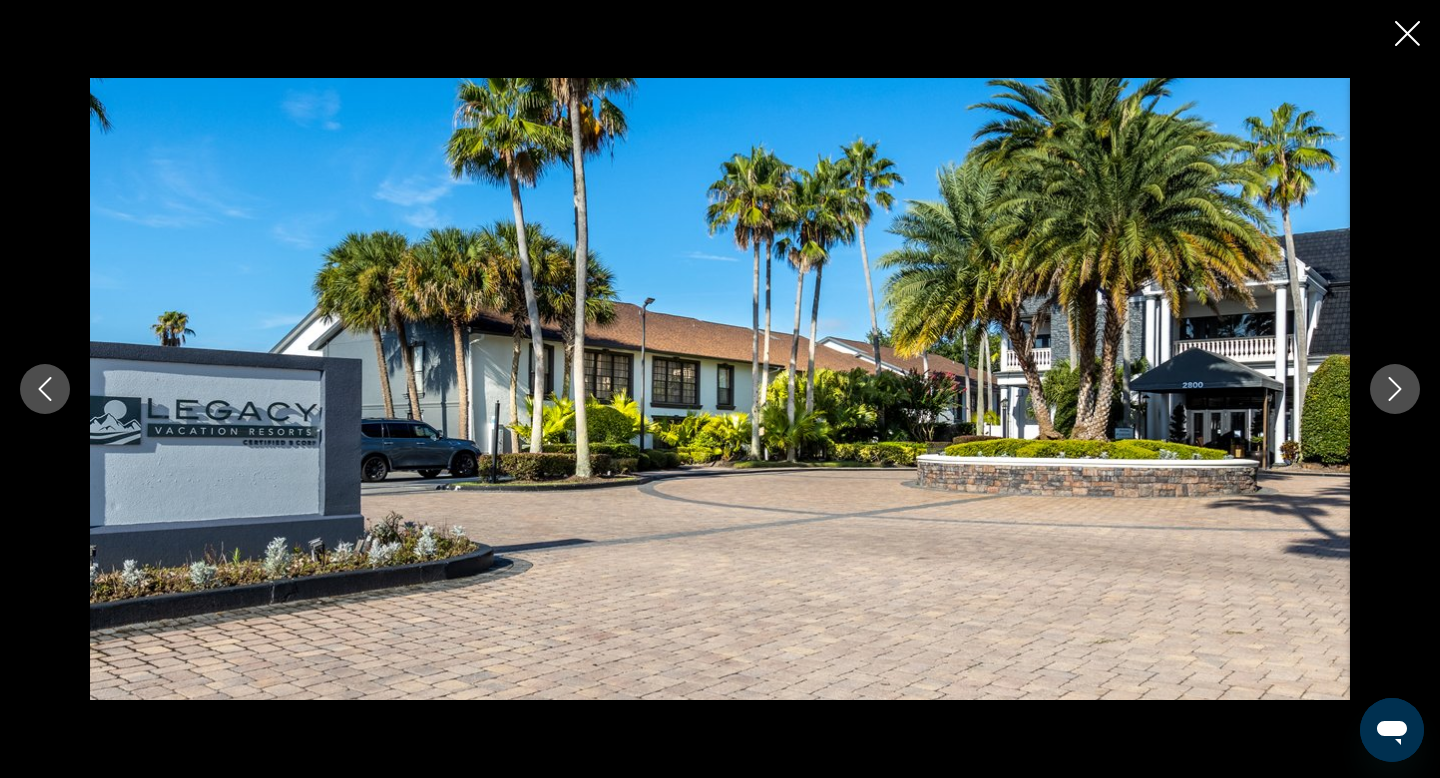 click 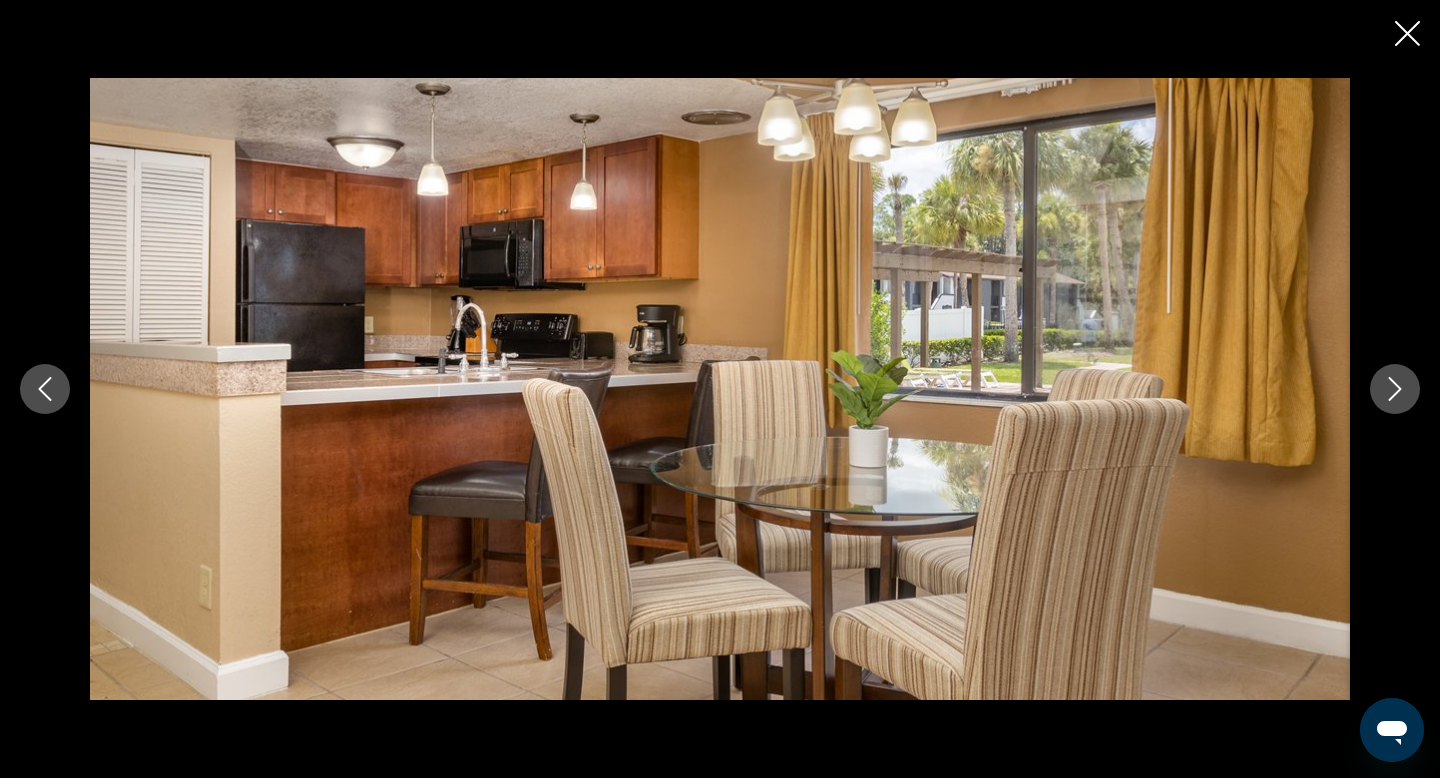 click 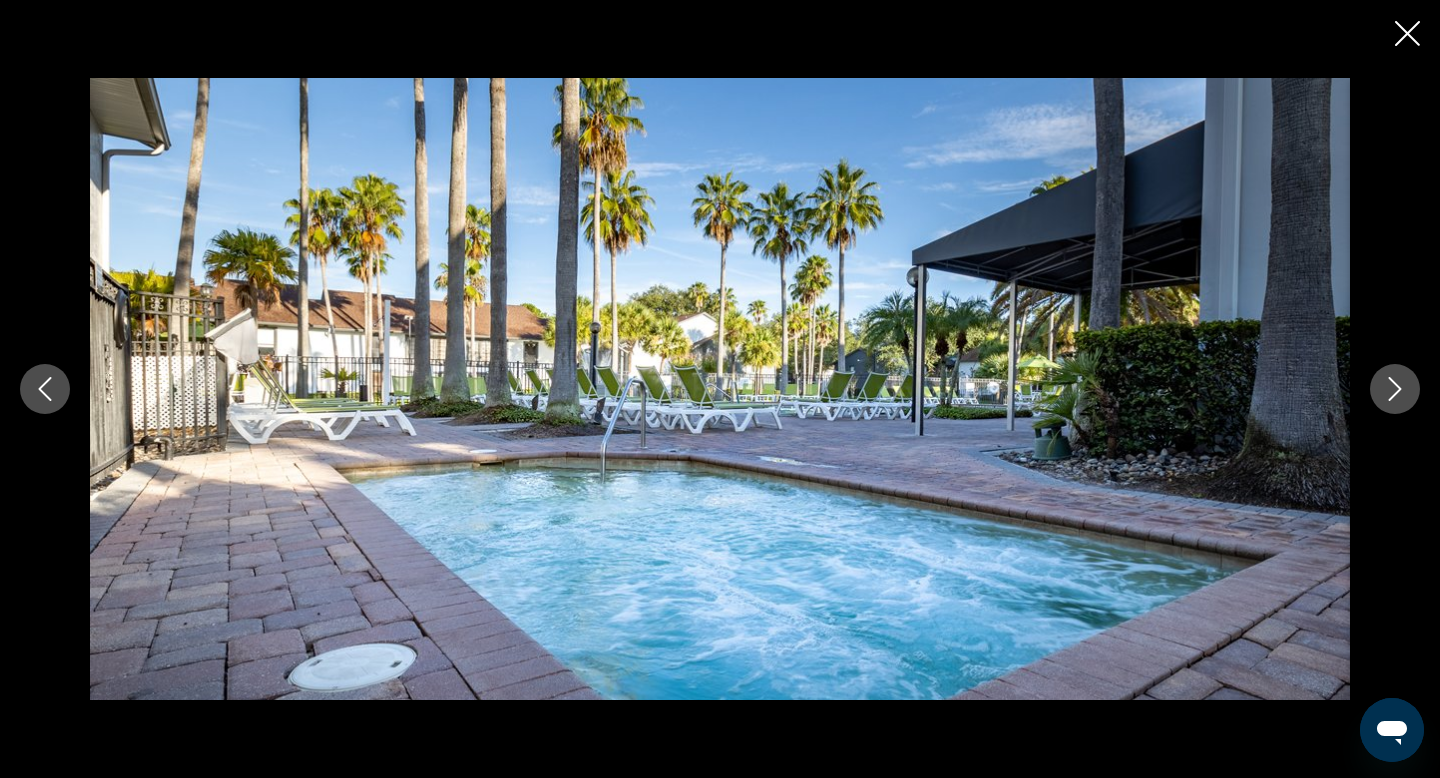 click 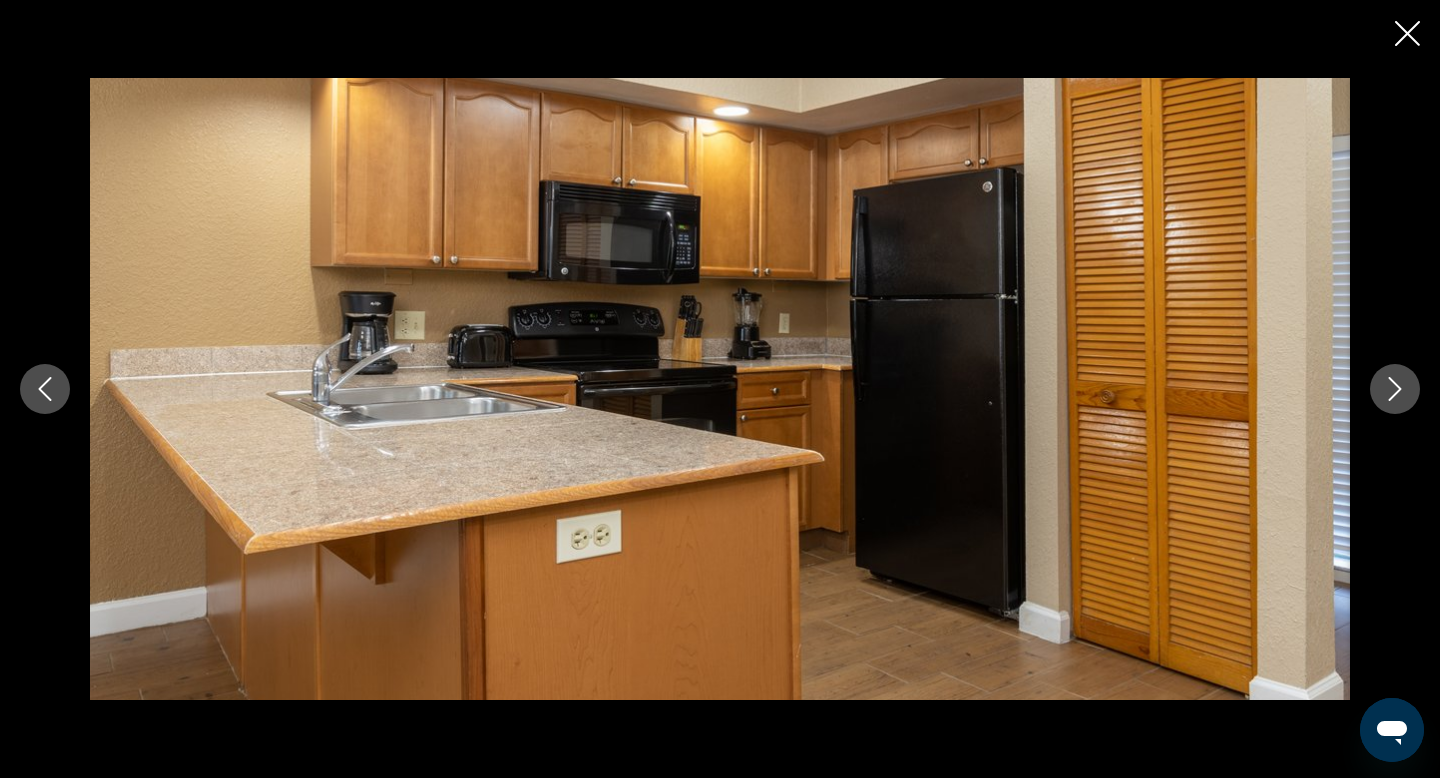 click 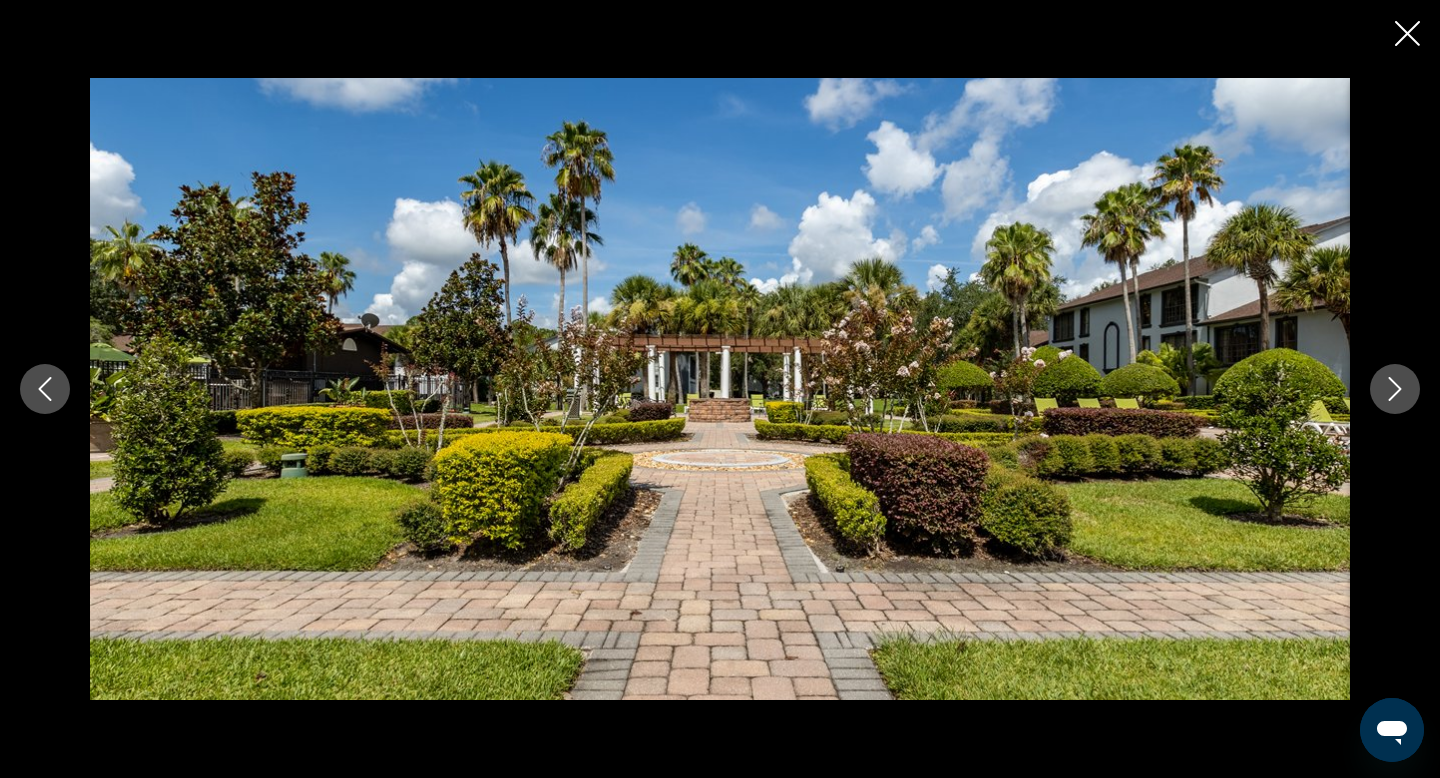 click at bounding box center [45, 389] 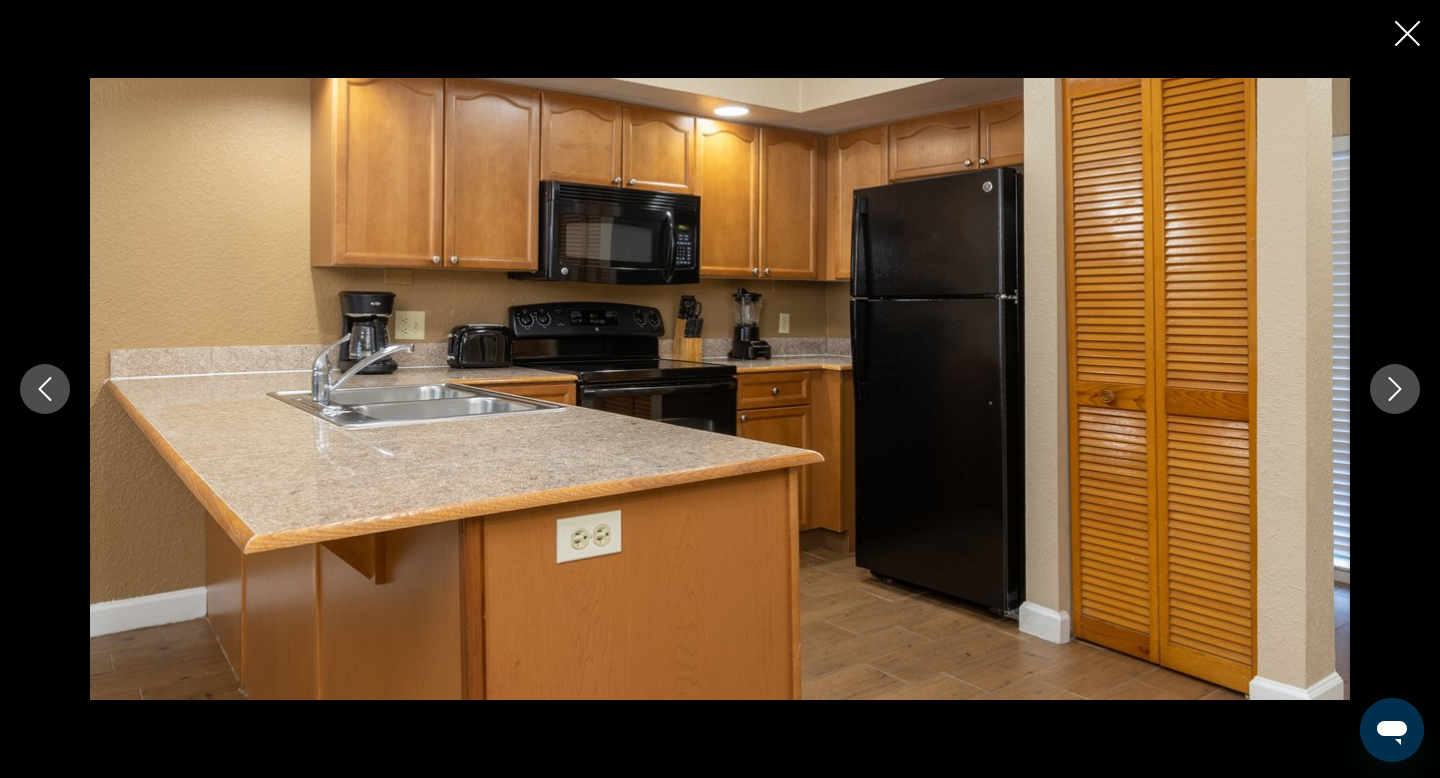 click at bounding box center (45, 389) 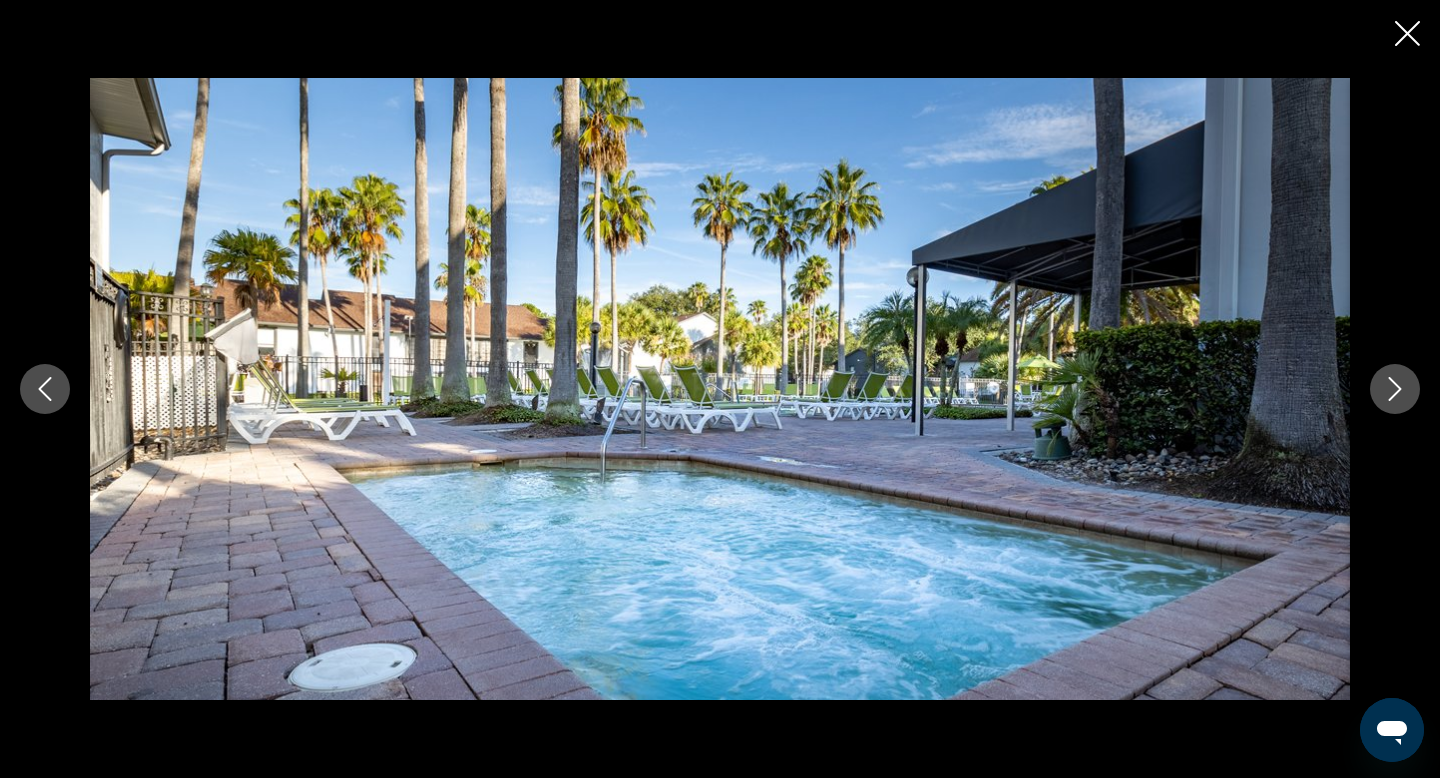 scroll, scrollTop: 1308, scrollLeft: 0, axis: vertical 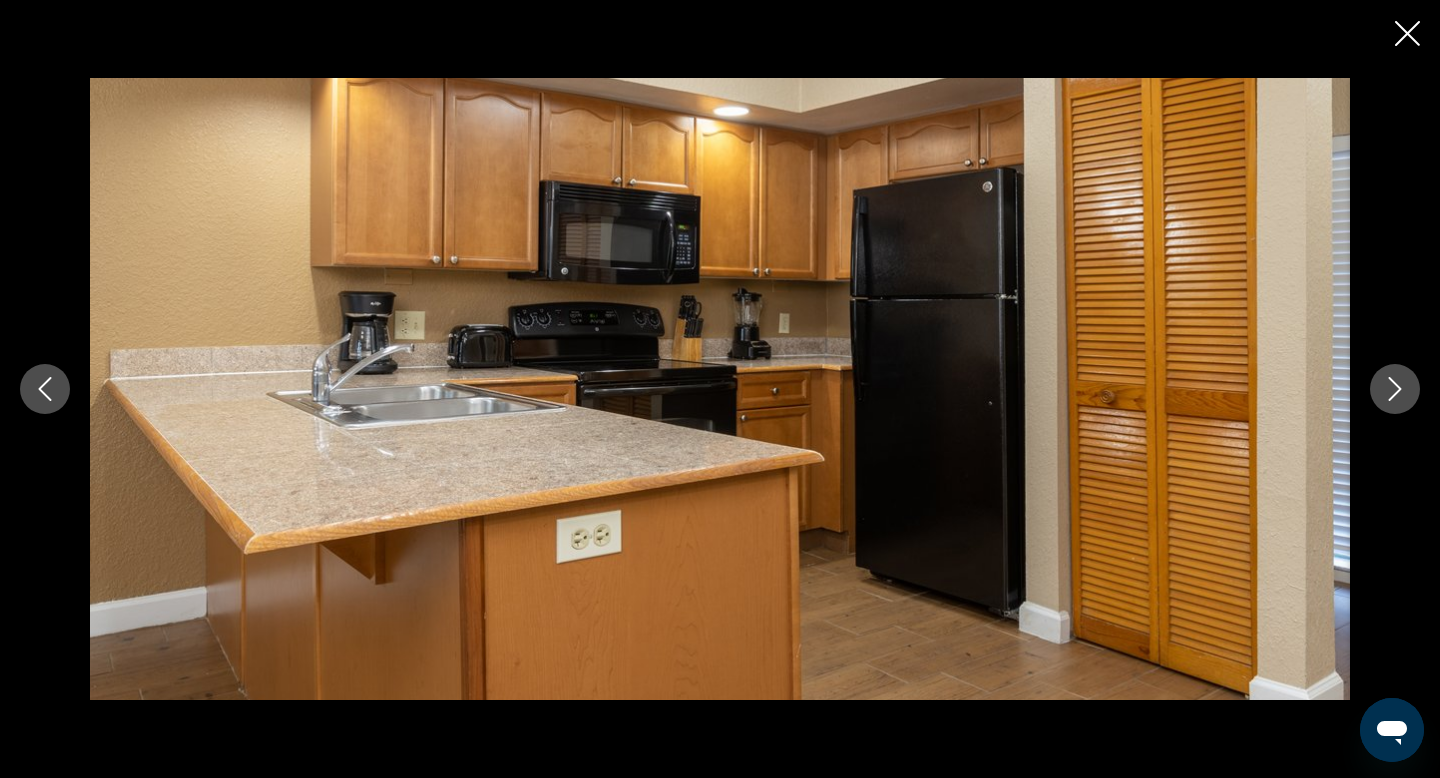 click 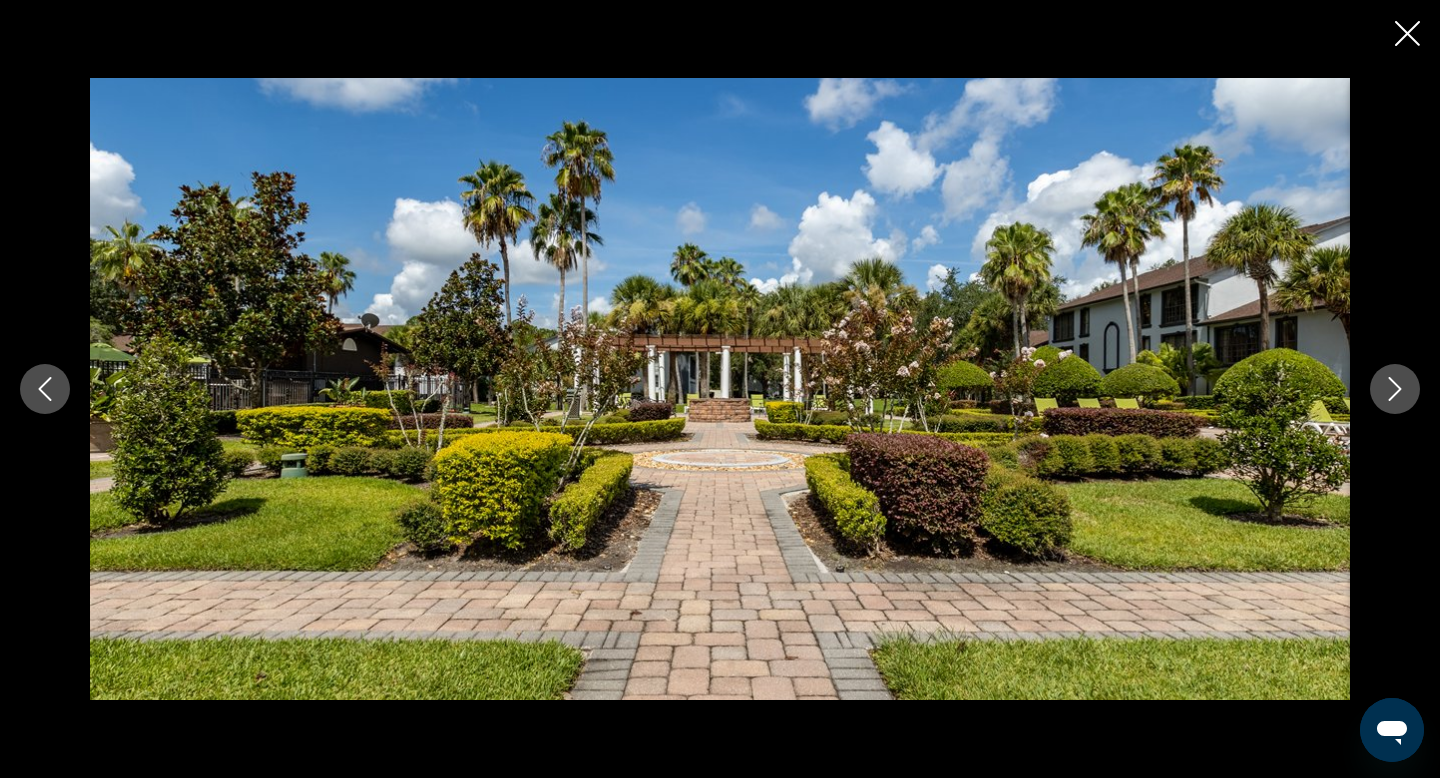 click 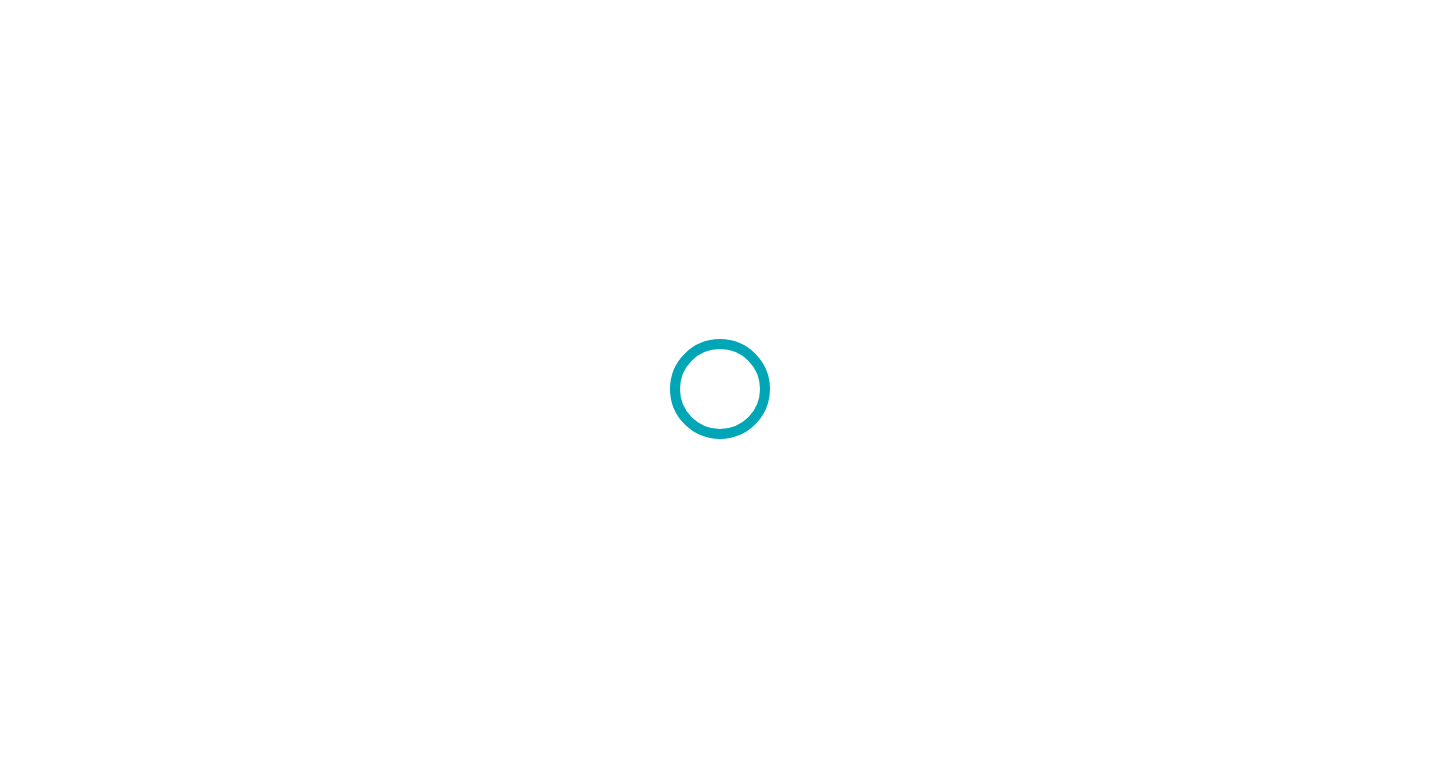 scroll, scrollTop: 0, scrollLeft: 0, axis: both 